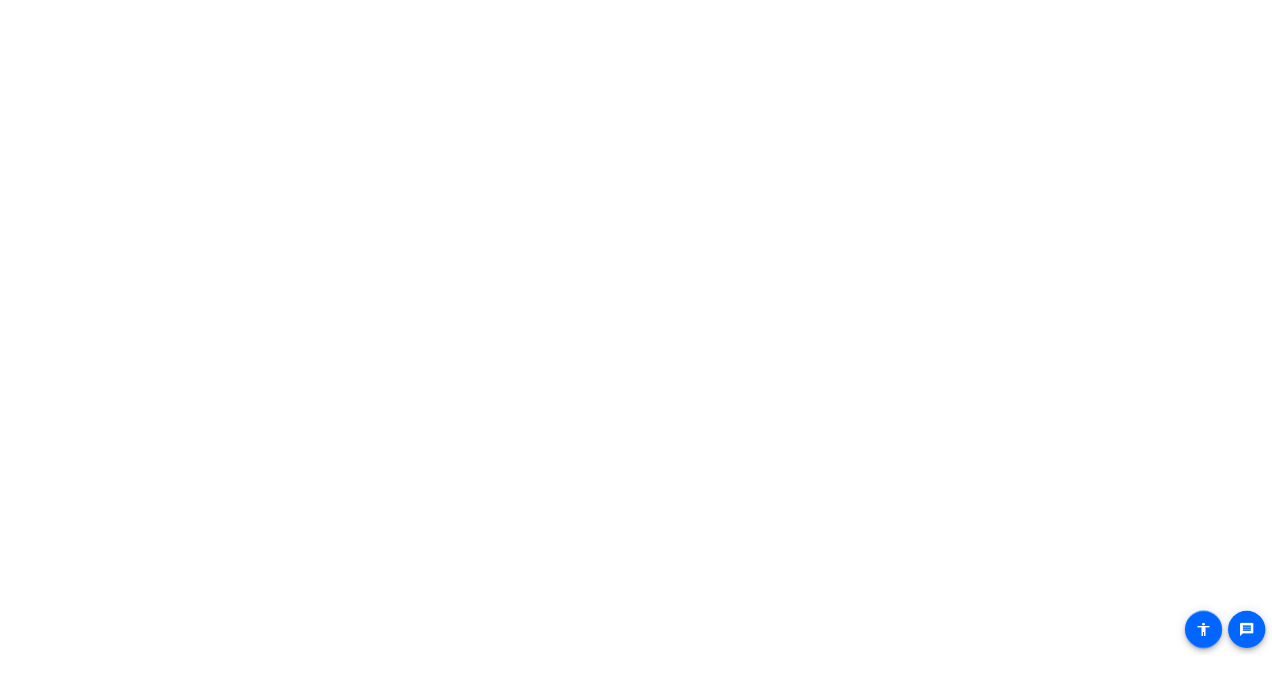 scroll, scrollTop: 0, scrollLeft: 0, axis: both 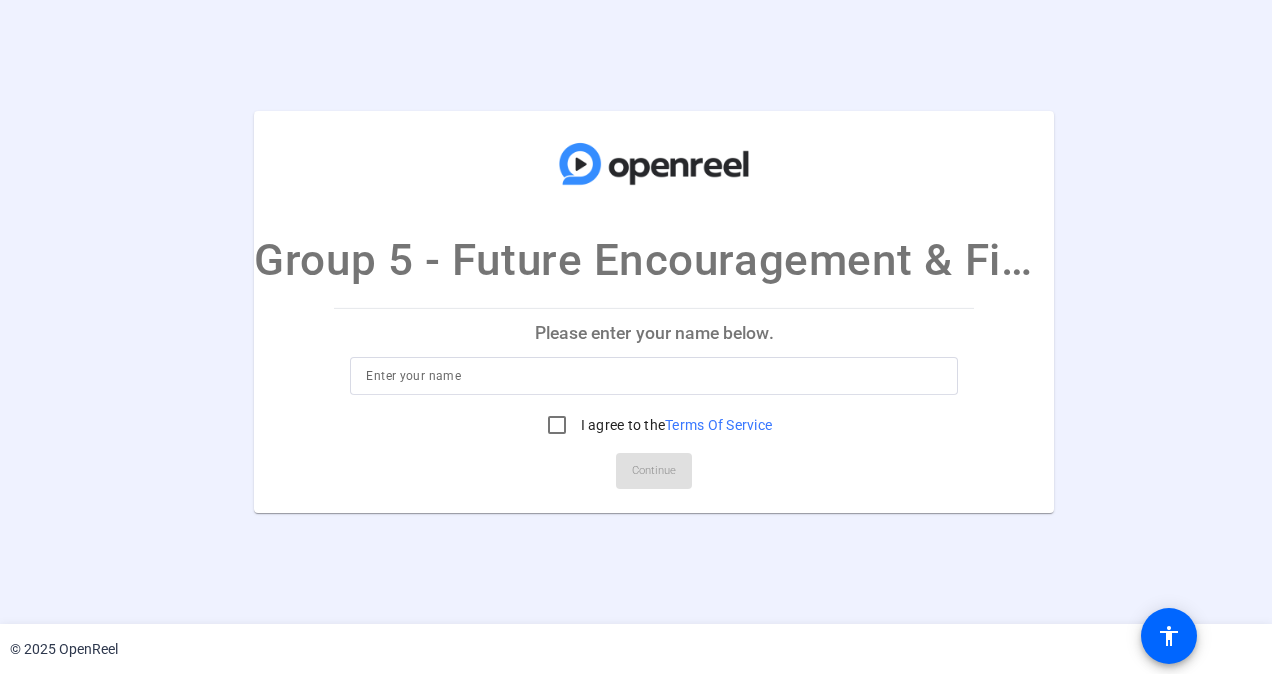 click at bounding box center (654, 376) 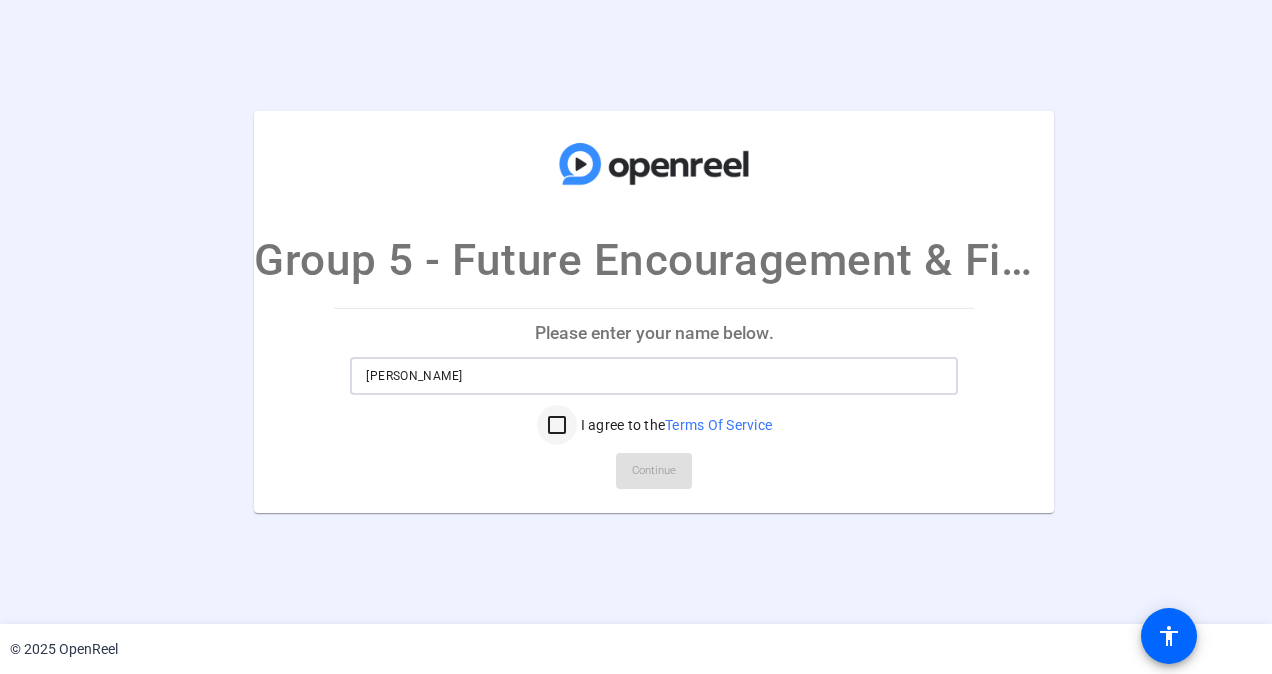 type on "[PERSON_NAME]" 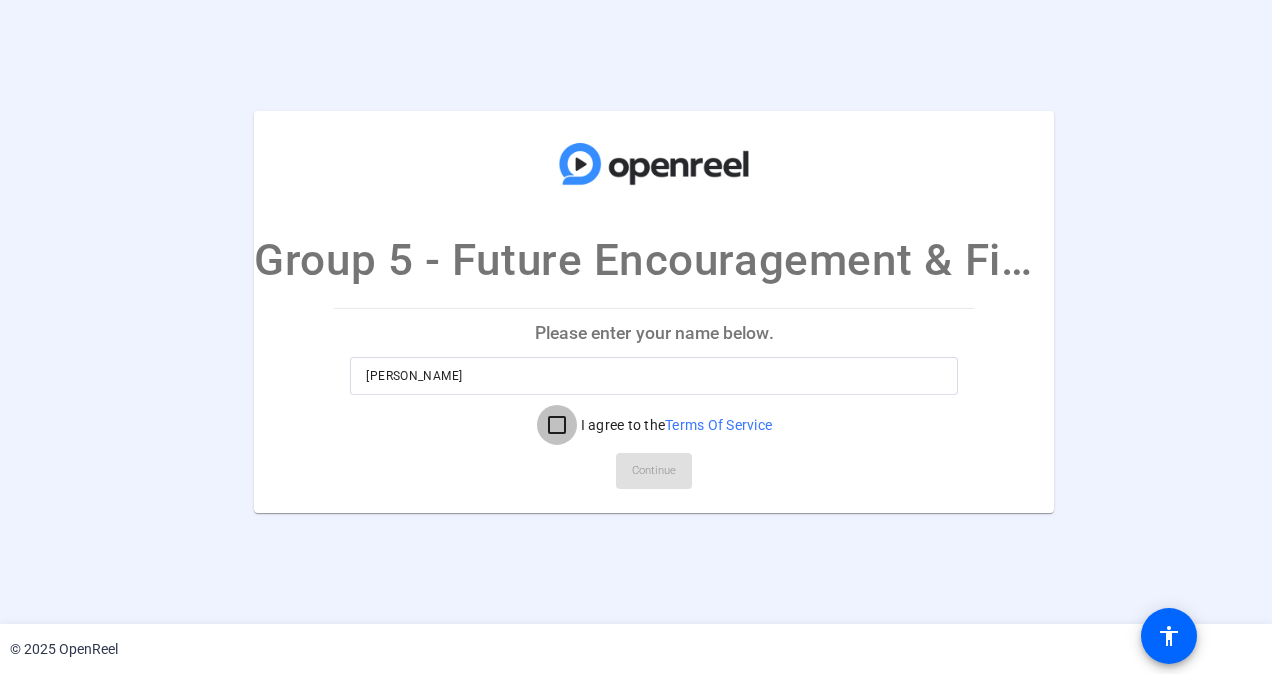 click on "I agree to the  Terms Of Service" at bounding box center (557, 425) 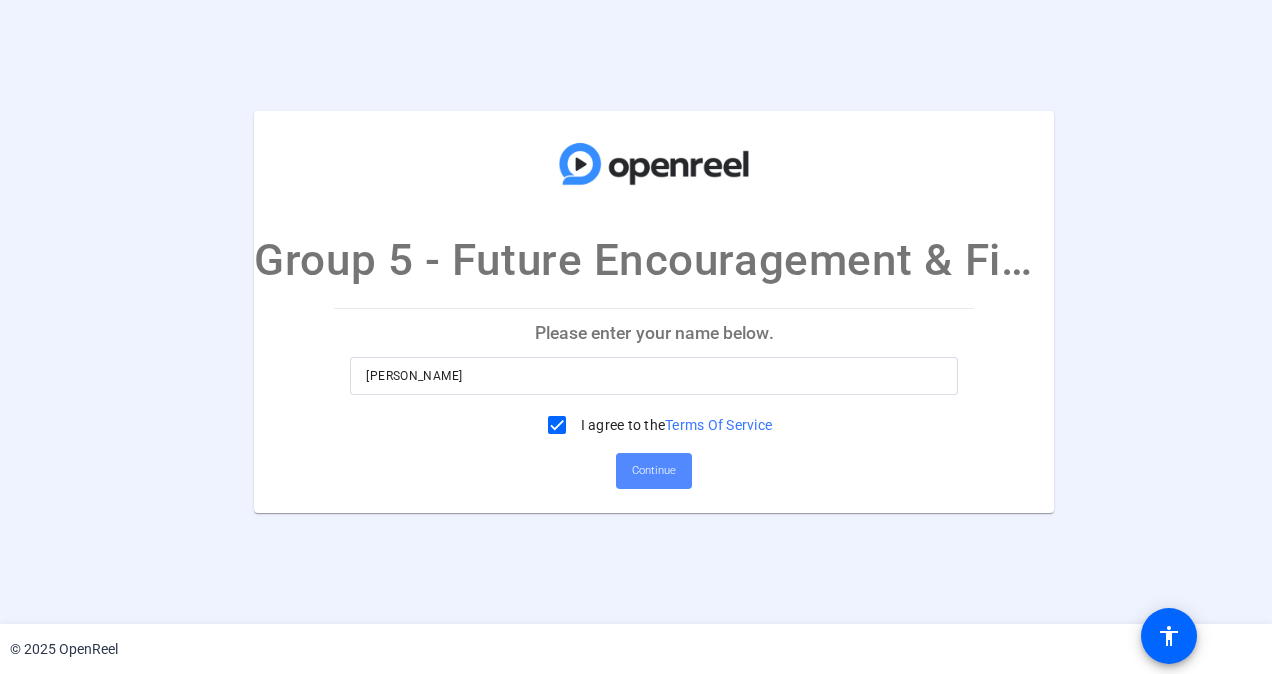 click on "Continue" 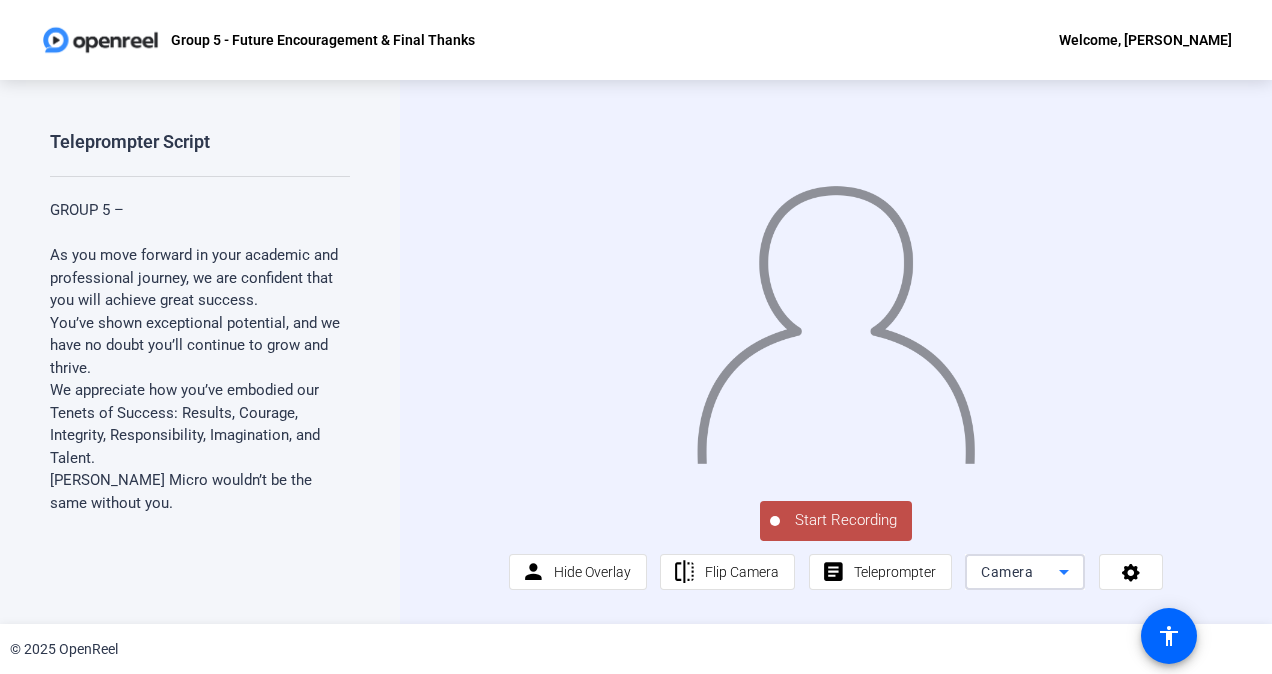 click 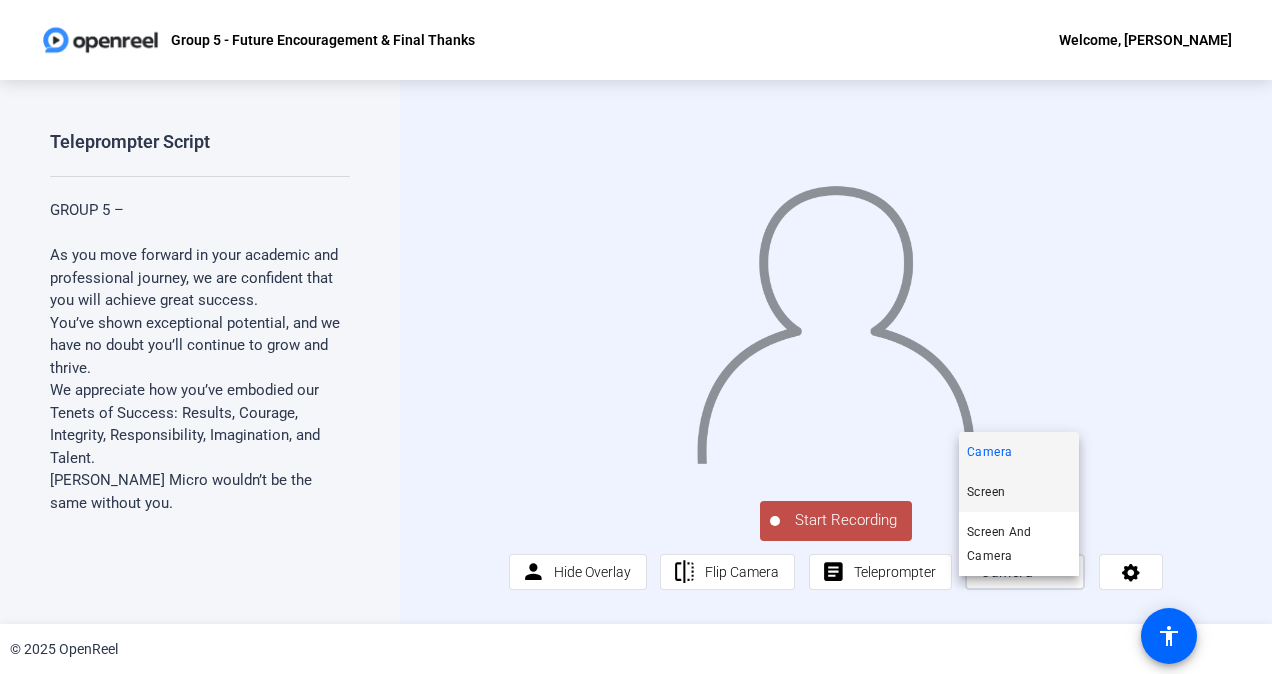 click on "Screen" at bounding box center (1019, 492) 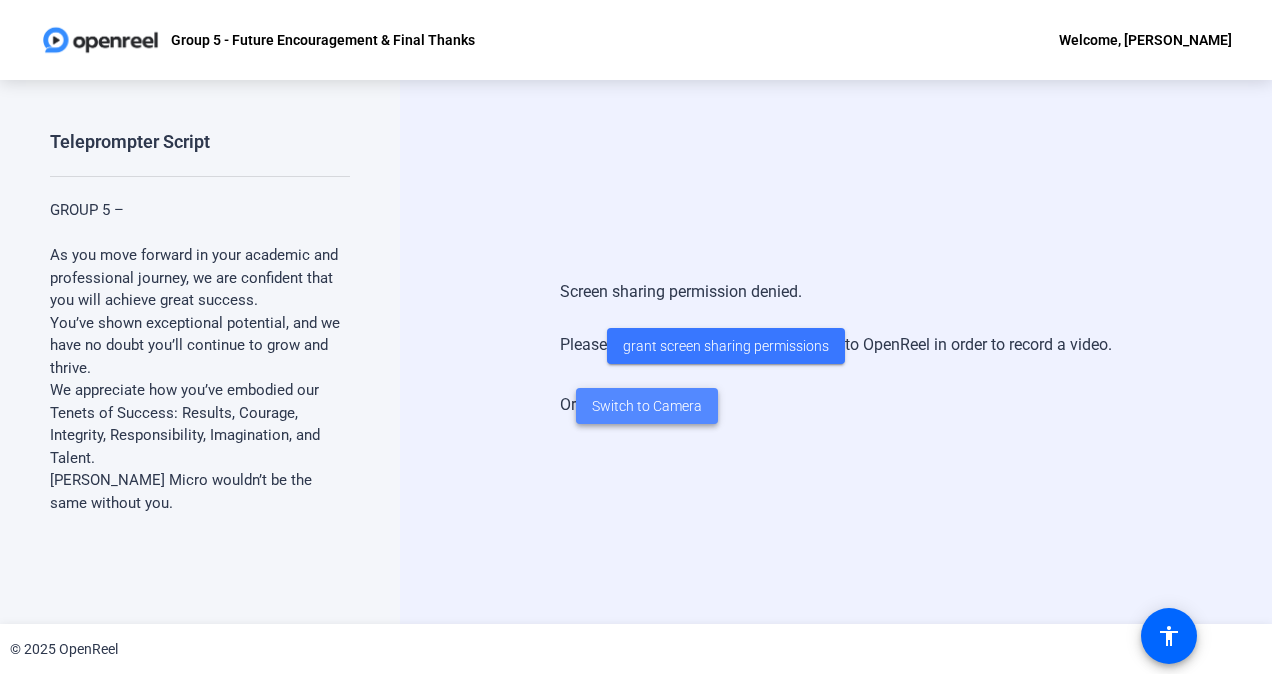 click on "Switch to Camera" 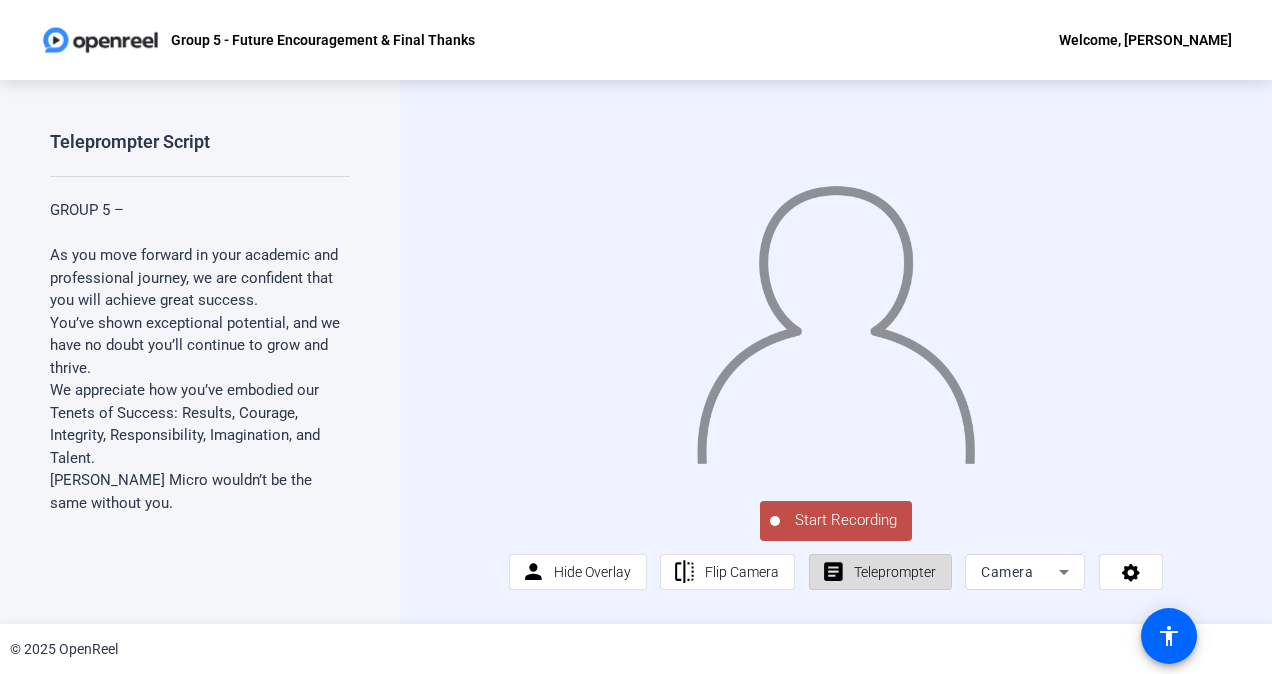 click on "Teleprompter" 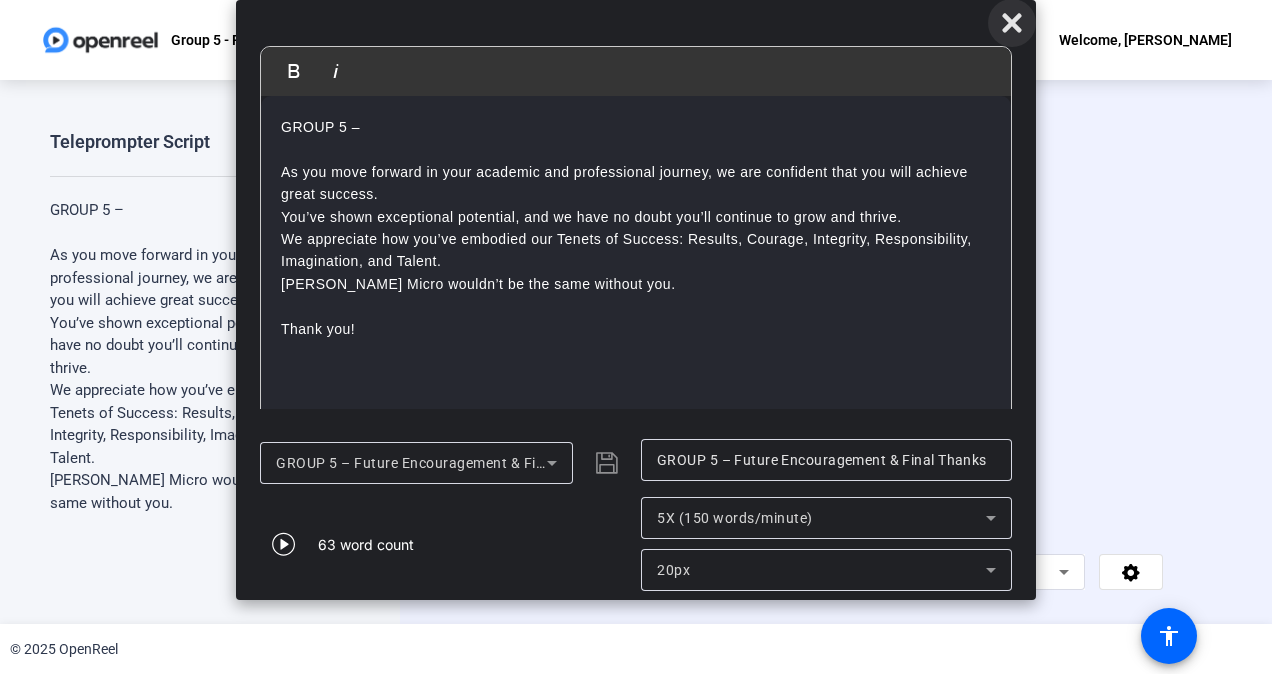 click 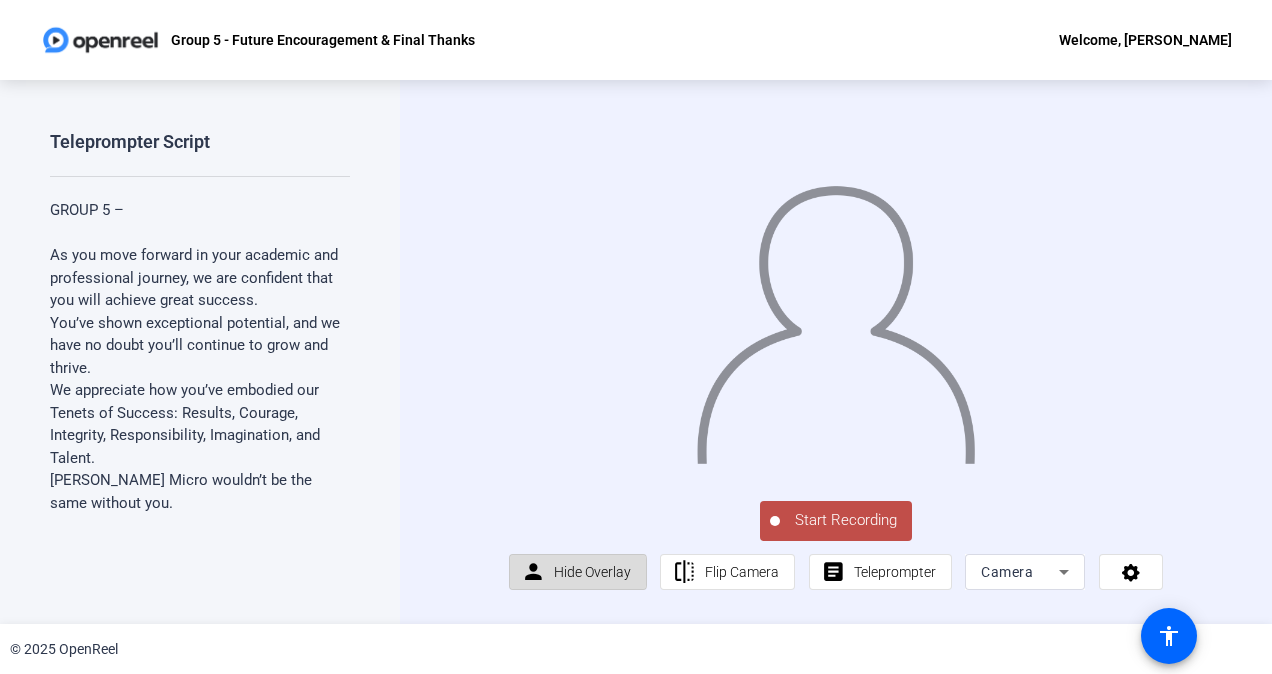 click on "Hide Overlay" 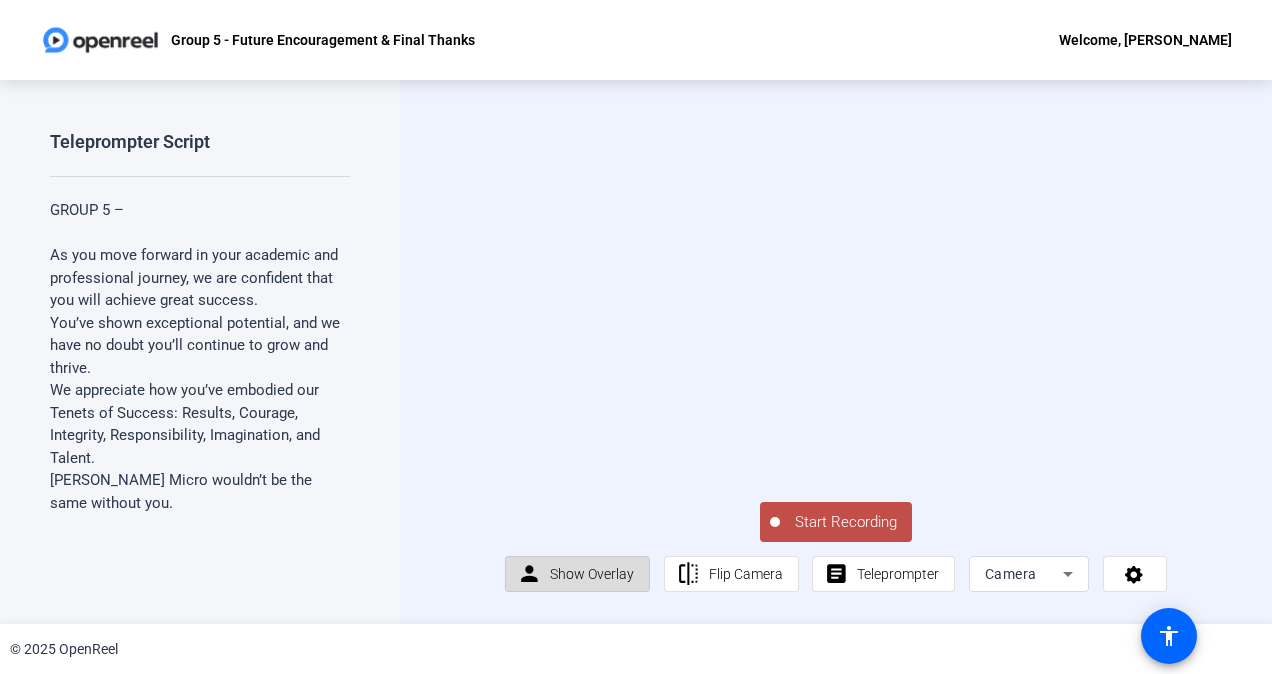 click on "Show Overlay" 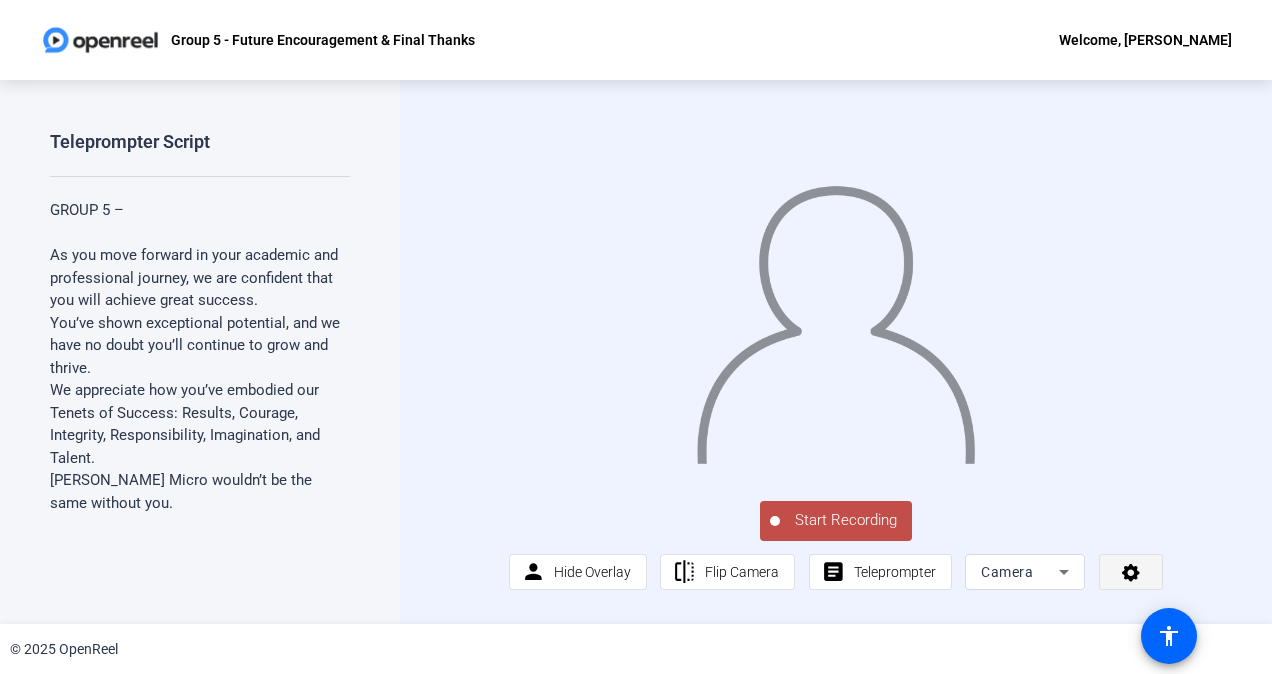 click 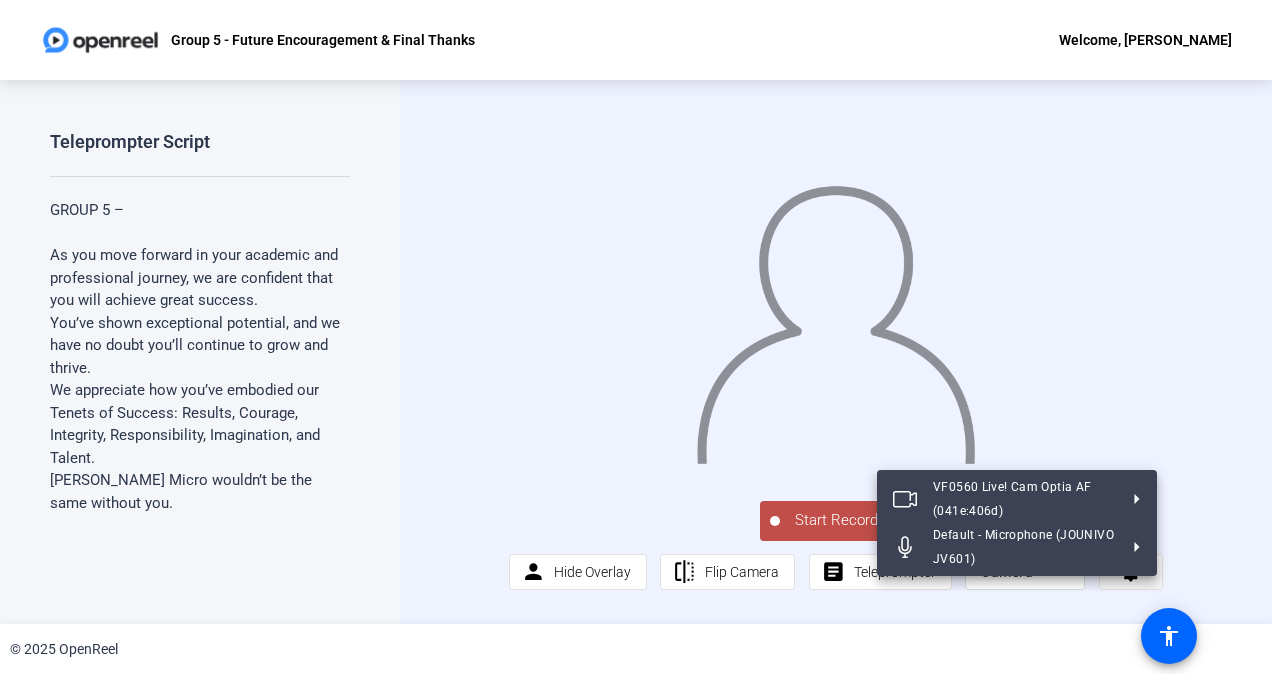 click at bounding box center (636, 337) 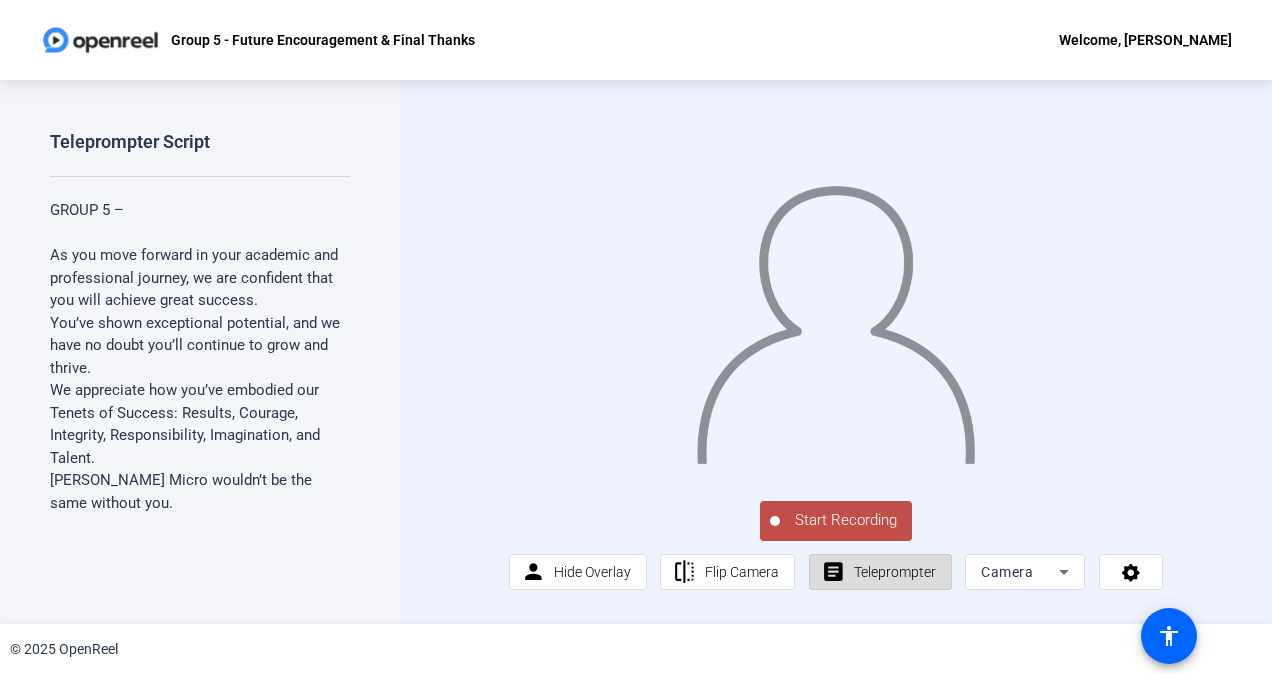 click on "Teleprompter" 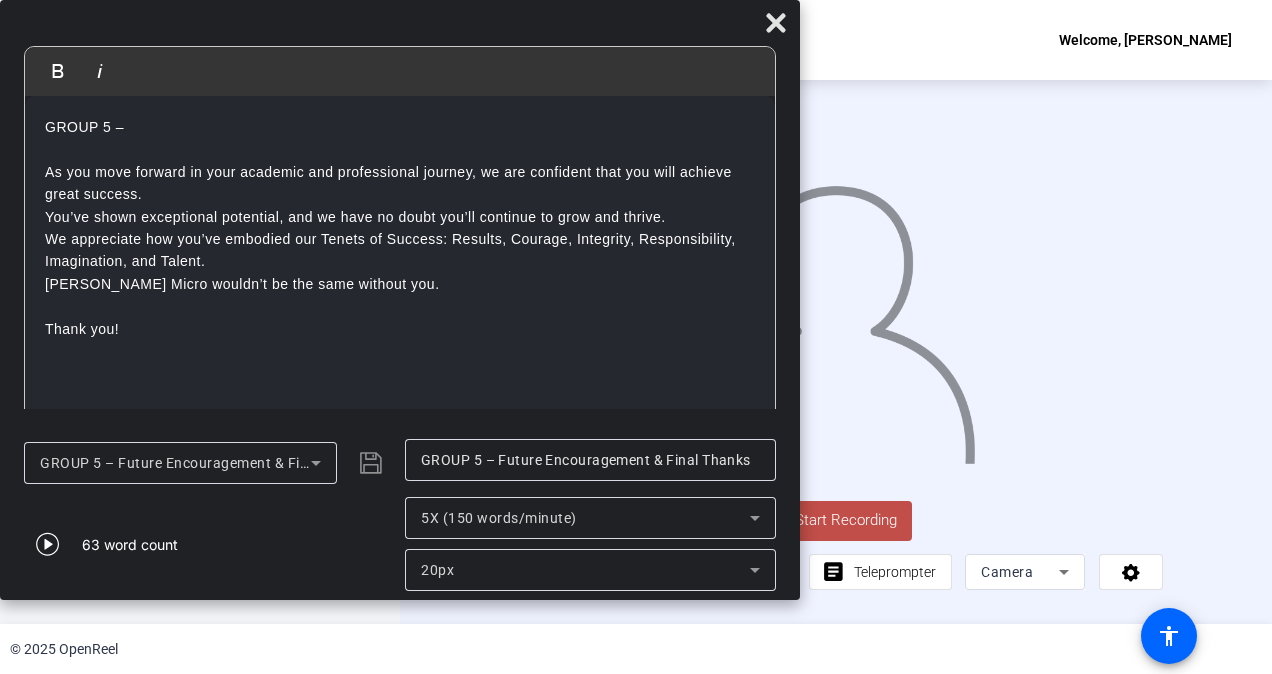 drag, startPoint x: 880, startPoint y: 26, endPoint x: 532, endPoint y: -30, distance: 352.47696 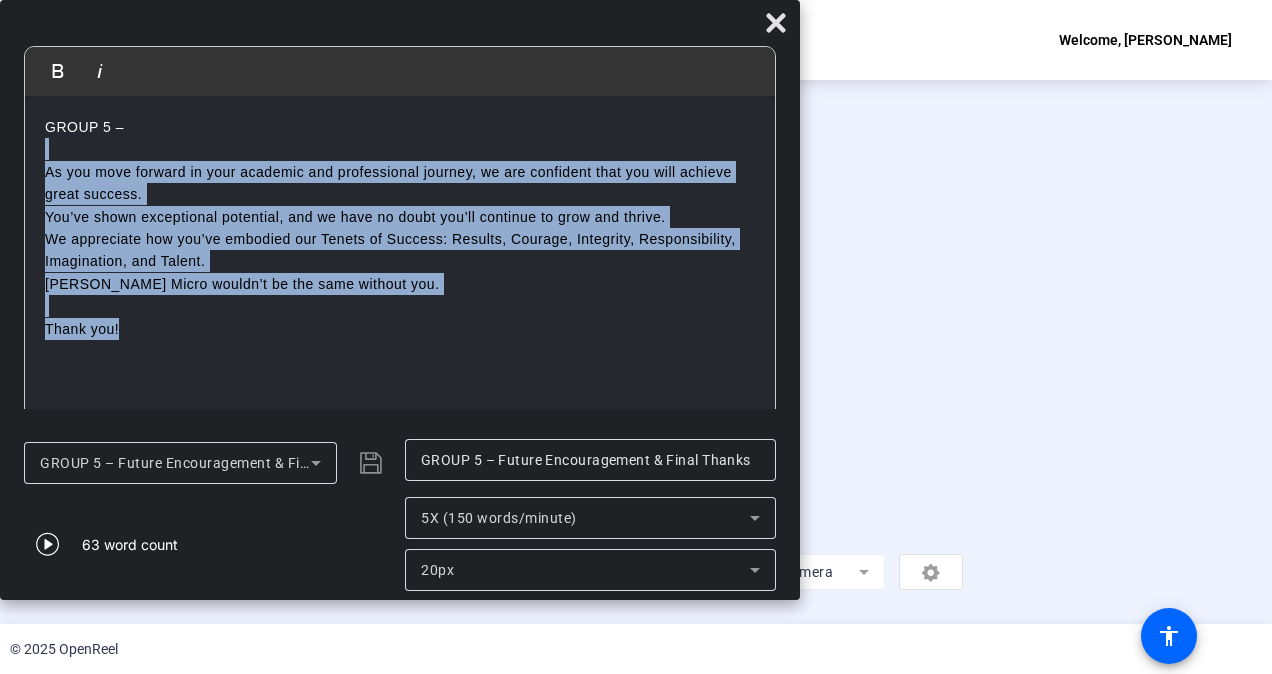 drag, startPoint x: 750, startPoint y: 340, endPoint x: 802, endPoint y: 65, distance: 279.8732 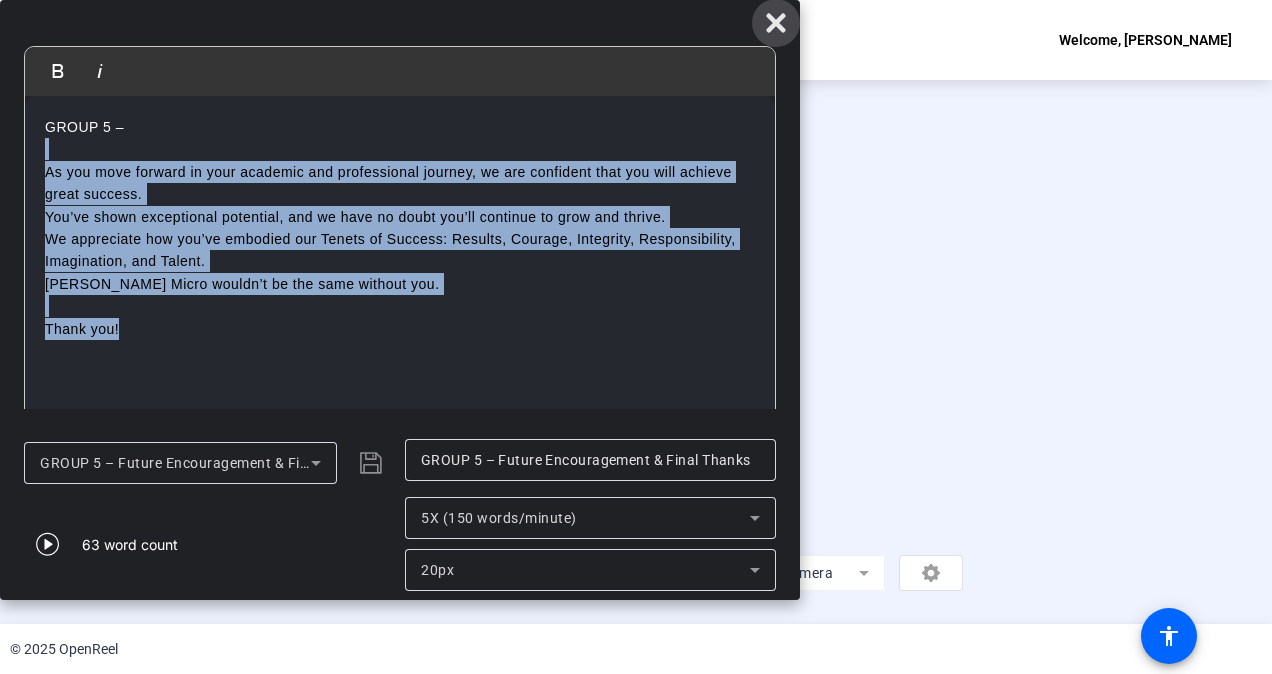 click 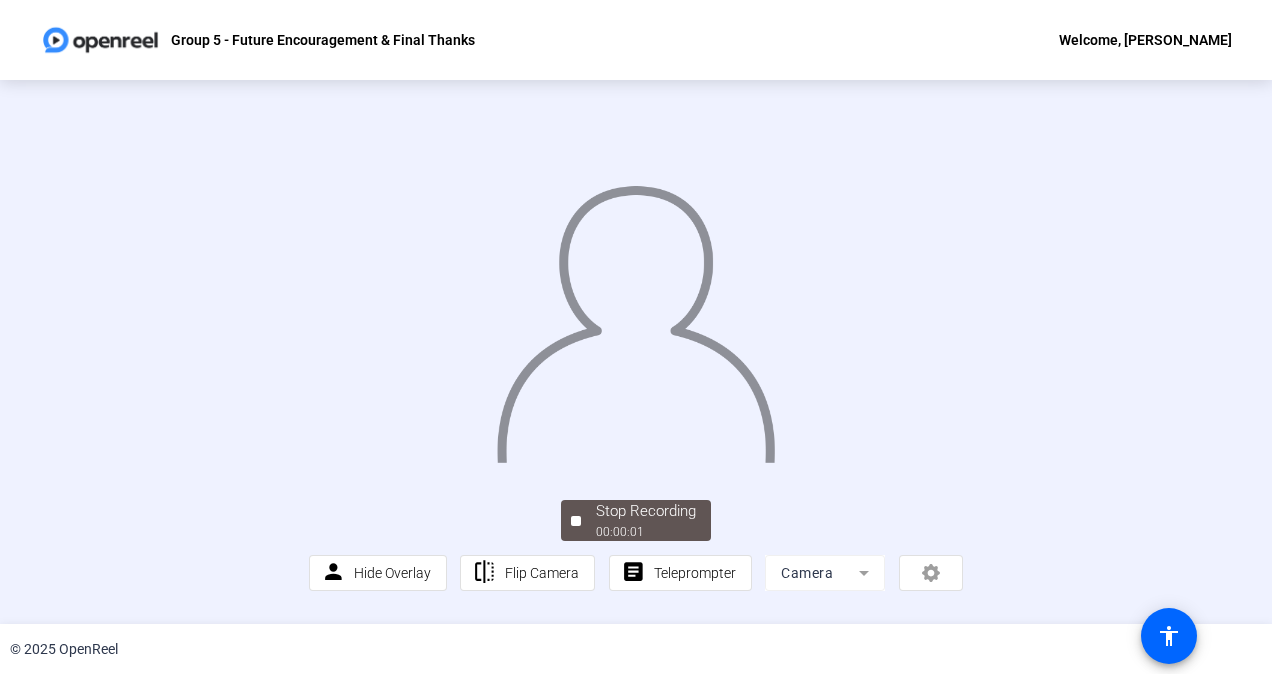 scroll, scrollTop: 106, scrollLeft: 0, axis: vertical 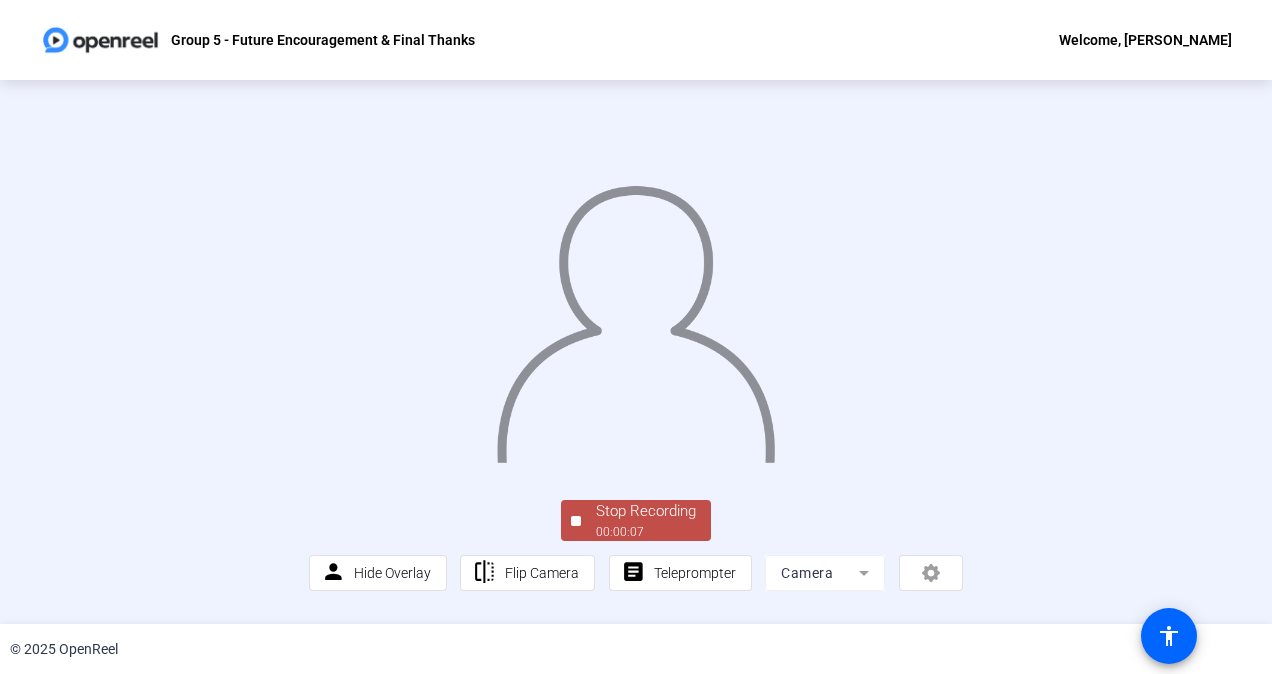 click on "Stop Recording  00:00:07" 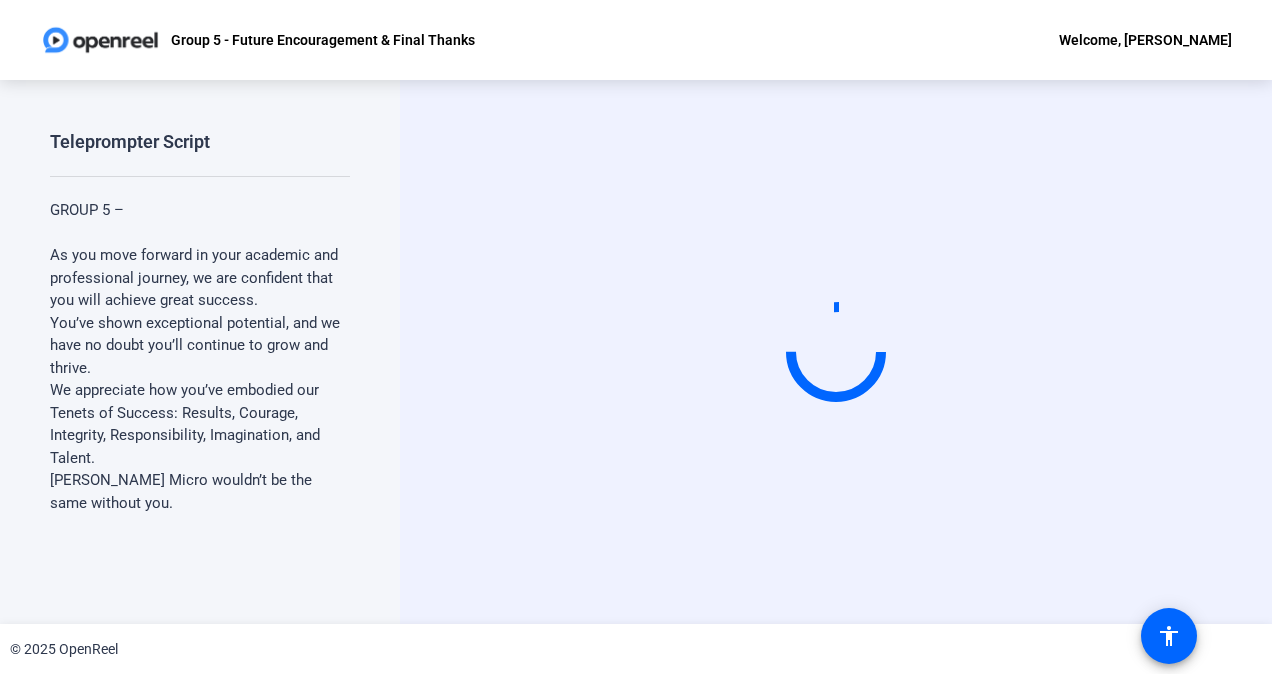 drag, startPoint x: 848, startPoint y: 375, endPoint x: 771, endPoint y: 589, distance: 227.4313 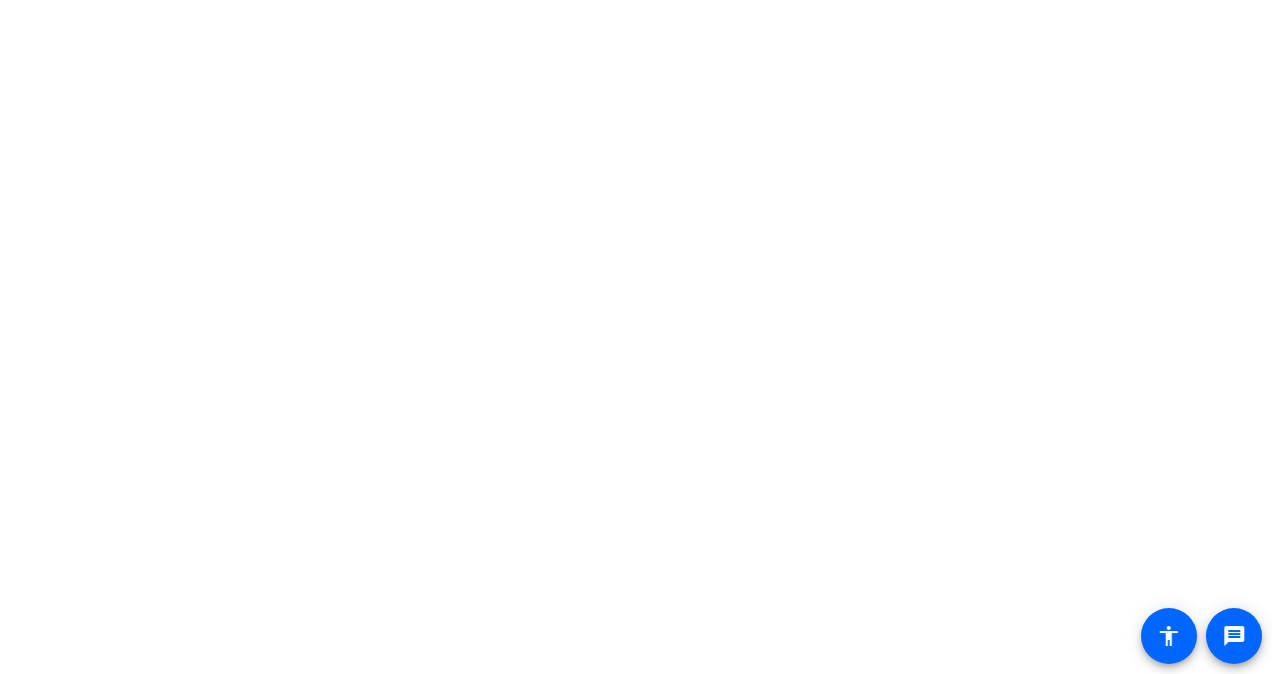 scroll, scrollTop: 0, scrollLeft: 0, axis: both 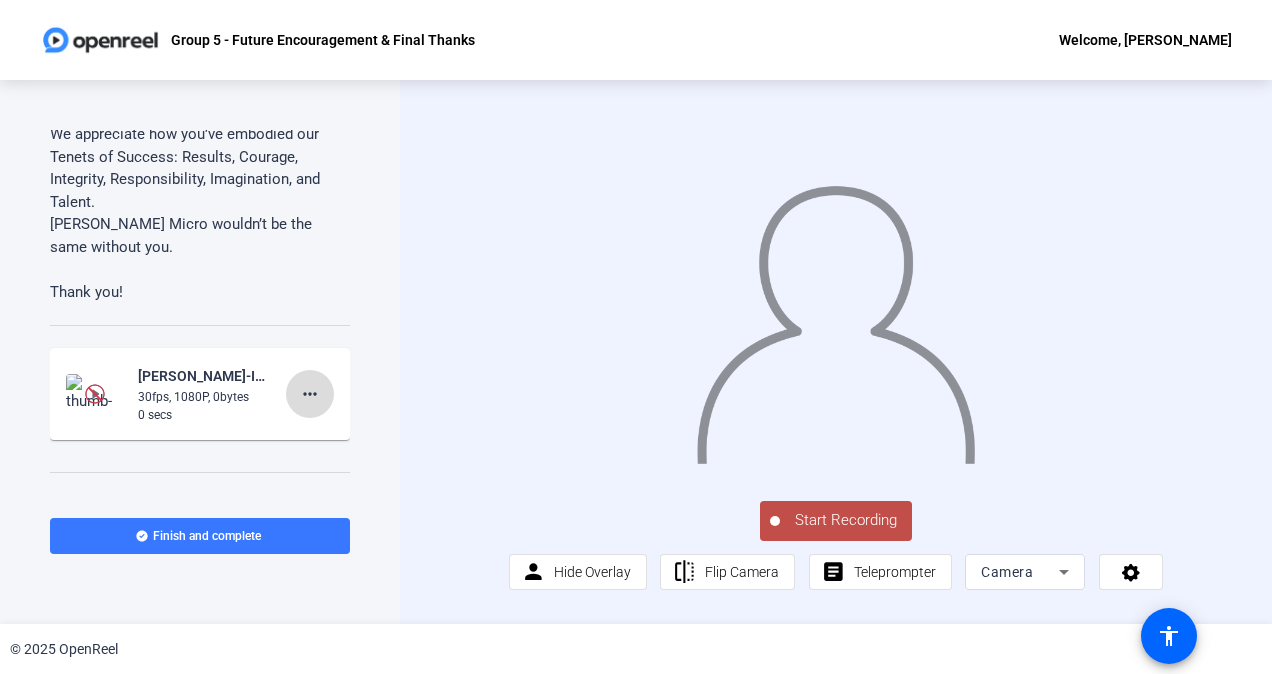 click on "more_horiz" 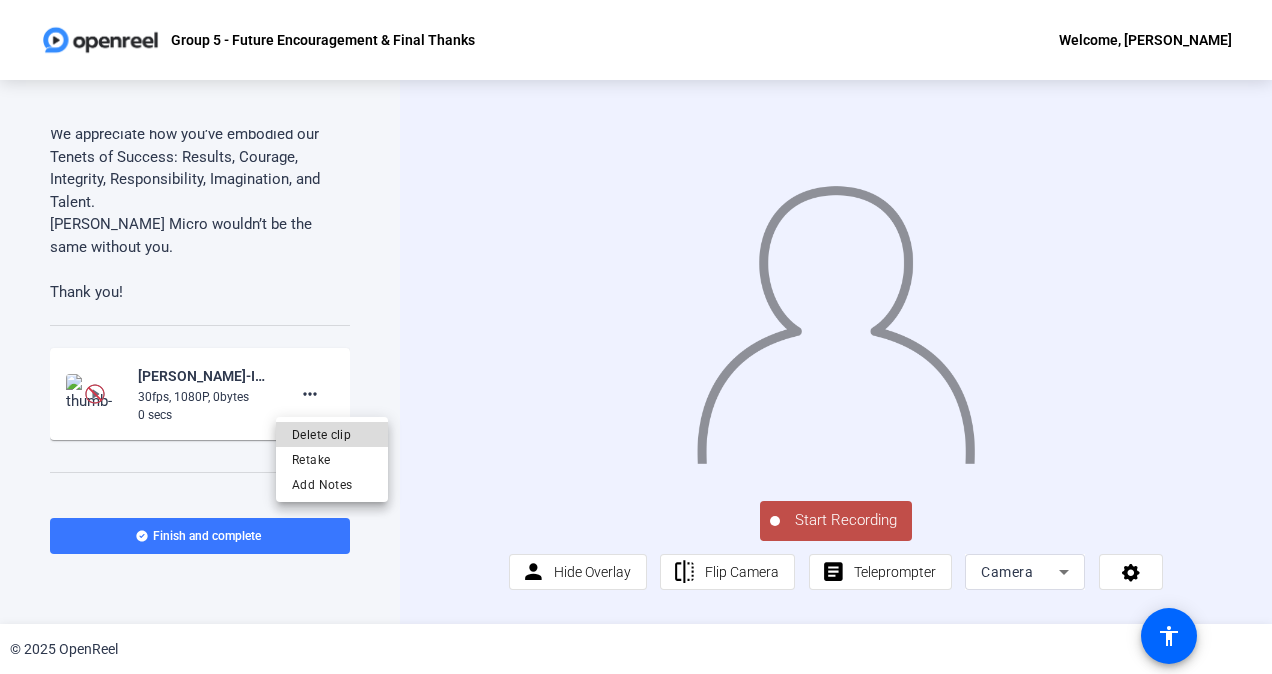 click on "Delete clip" at bounding box center [332, 435] 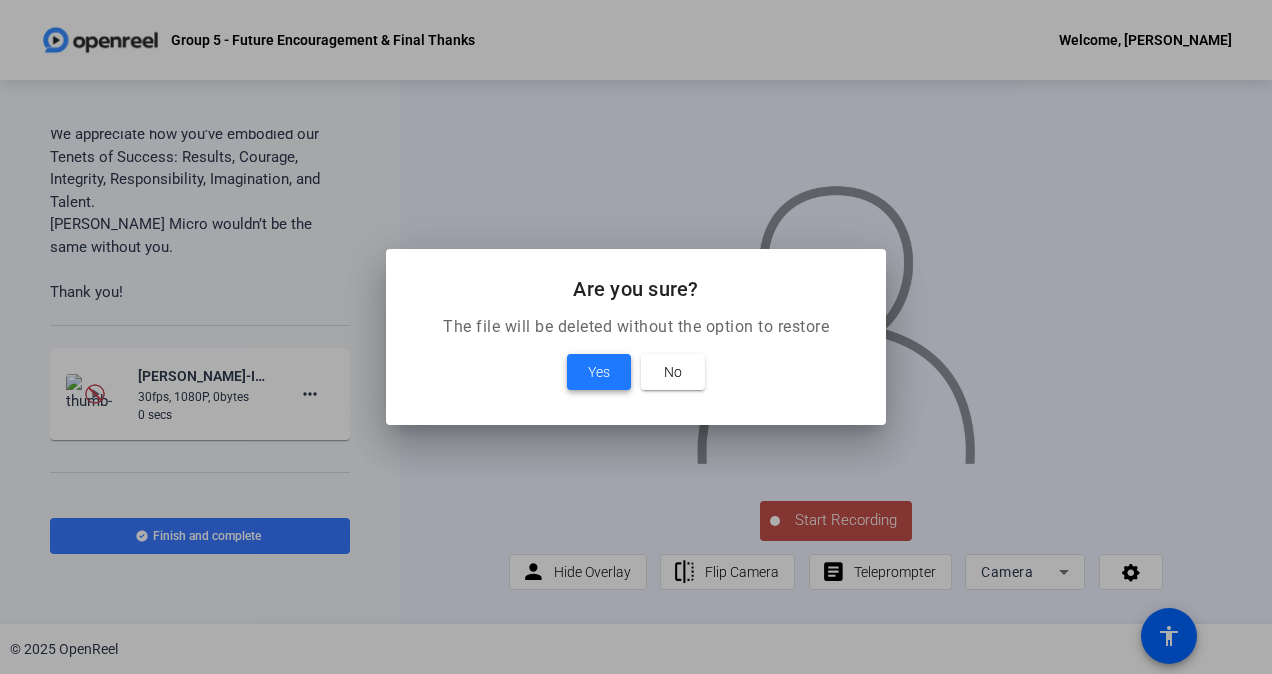 click on "Yes" at bounding box center [599, 372] 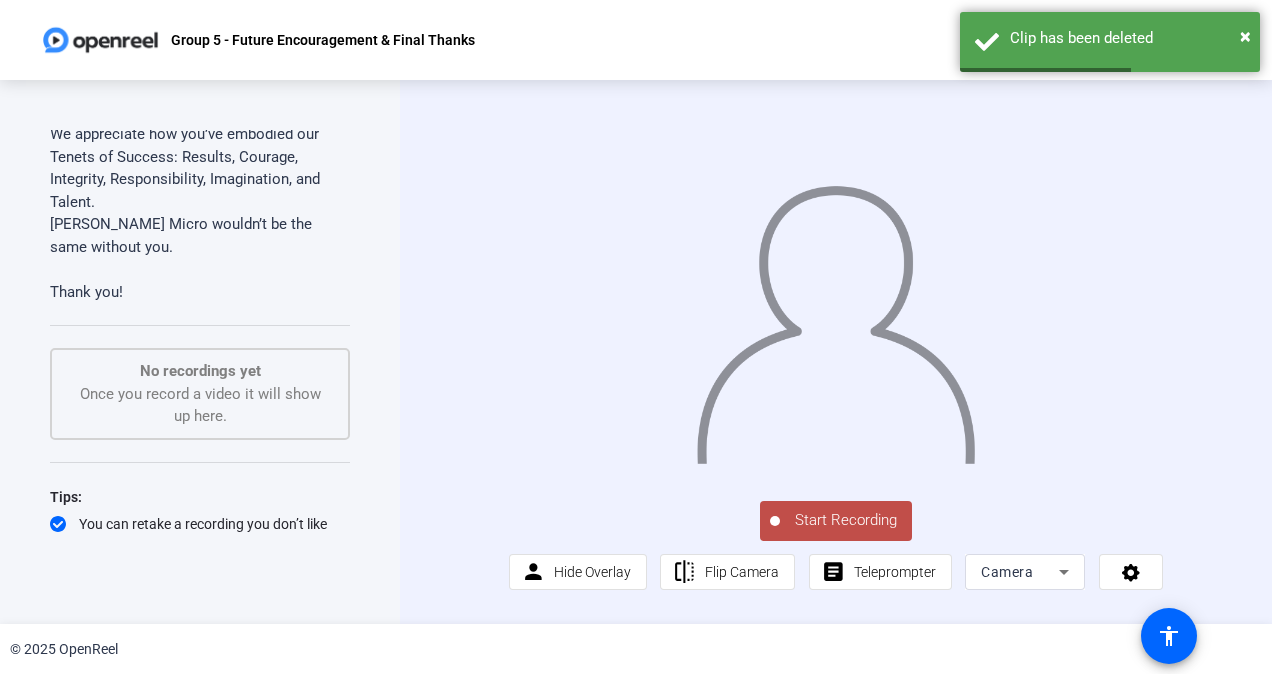 drag, startPoint x: 339, startPoint y: 426, endPoint x: 356, endPoint y: 182, distance: 244.59149 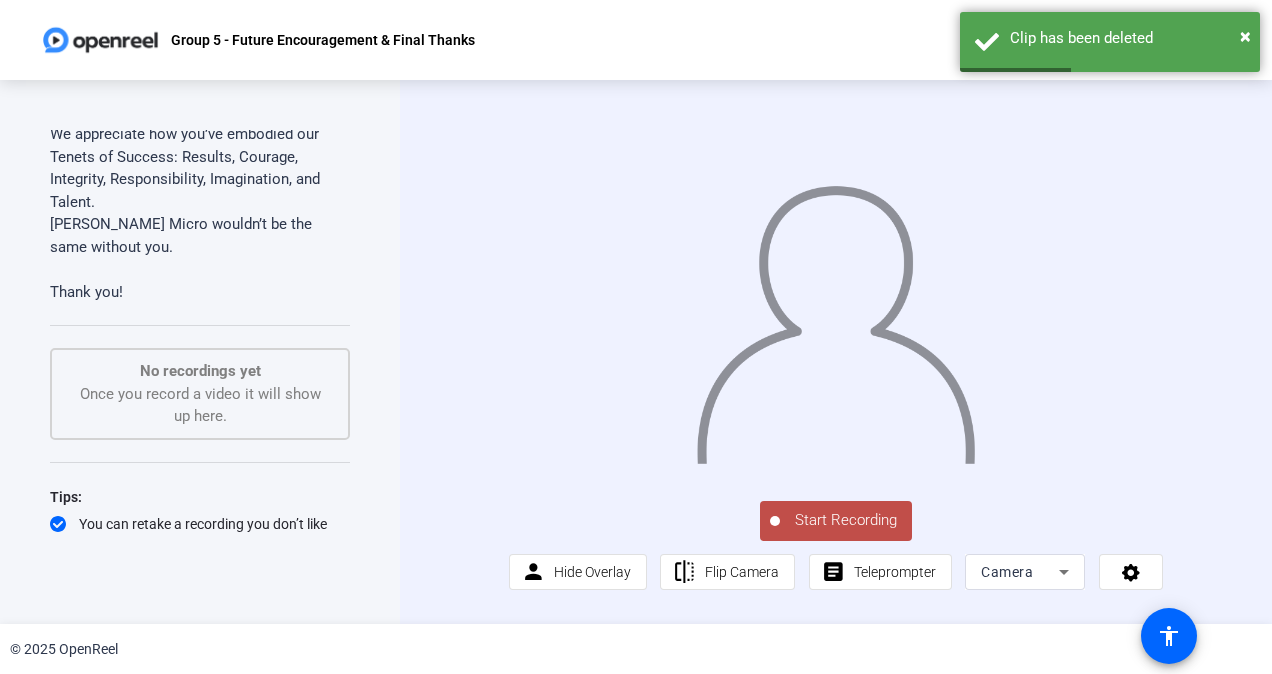 click on "Teleprompter Script GROUP 5 –  As you move forward in your academic and professional journey, we are confident that you will achieve great success.  You’ve shown exceptional potential, and we have no doubt you’ll continue to grow and thrive.  We appreciate how you’ve embodied our Tenets of Success: Results, Courage, Integrity, Responsibility, Imagination, and Talent.  Ingram Micro wouldn’t be the same without you.  Thank you!  Start Recording  No recordings yet  Once you record a video it will show up here.  Tips:
You can retake a recording you don’t like
Pick a quiet and well-lit area to record
Be yourself! It doesn’t have to be perfect" 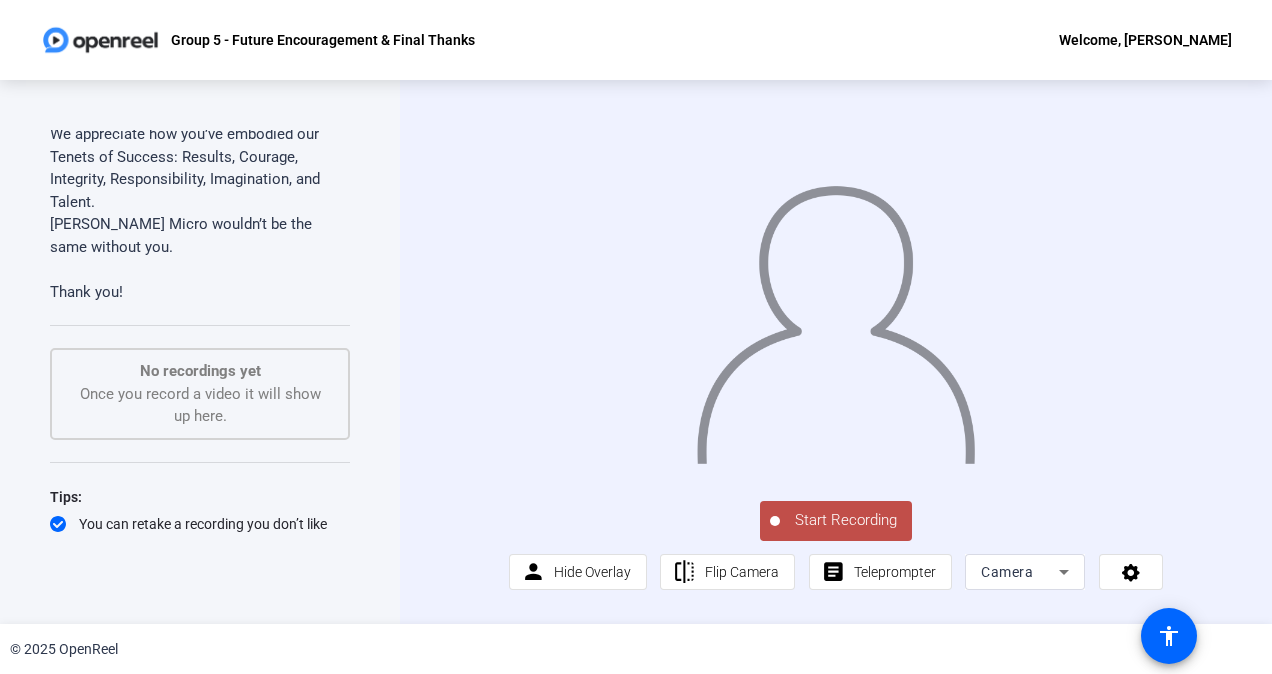 click on "Teleprompter Script GROUP 5 –  As you move forward in your academic and professional journey, we are confident that you will achieve great success.  You’ve shown exceptional potential, and we have no doubt you’ll continue to grow and thrive.  We appreciate how you’ve embodied our Tenets of Success: Results, Courage, Integrity, Responsibility, Imagination, and Talent.  Ingram Micro wouldn’t be the same without you.  Thank you!  Start Recording  No recordings yet  Once you record a video it will show up here.  Tips:
You can retake a recording you don’t like
Pick a quiet and well-lit area to record
Be yourself! It doesn’t have to be perfect" 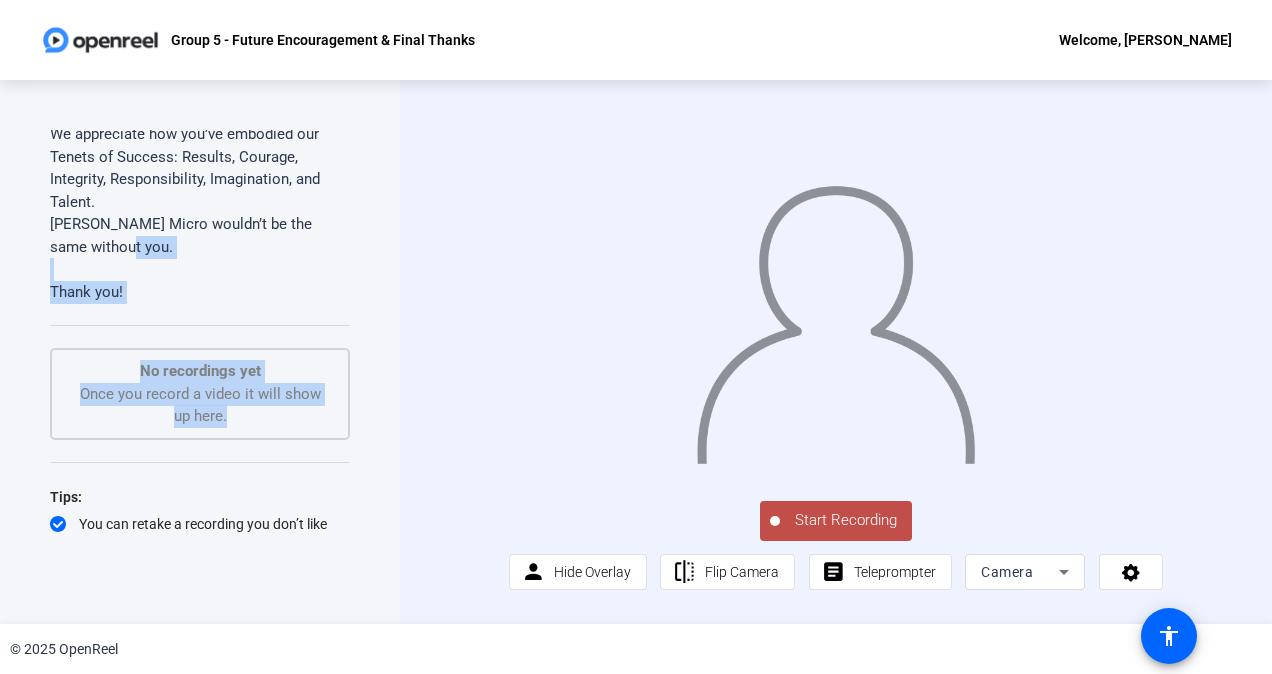 drag, startPoint x: 338, startPoint y: 467, endPoint x: 357, endPoint y: 245, distance: 222.81158 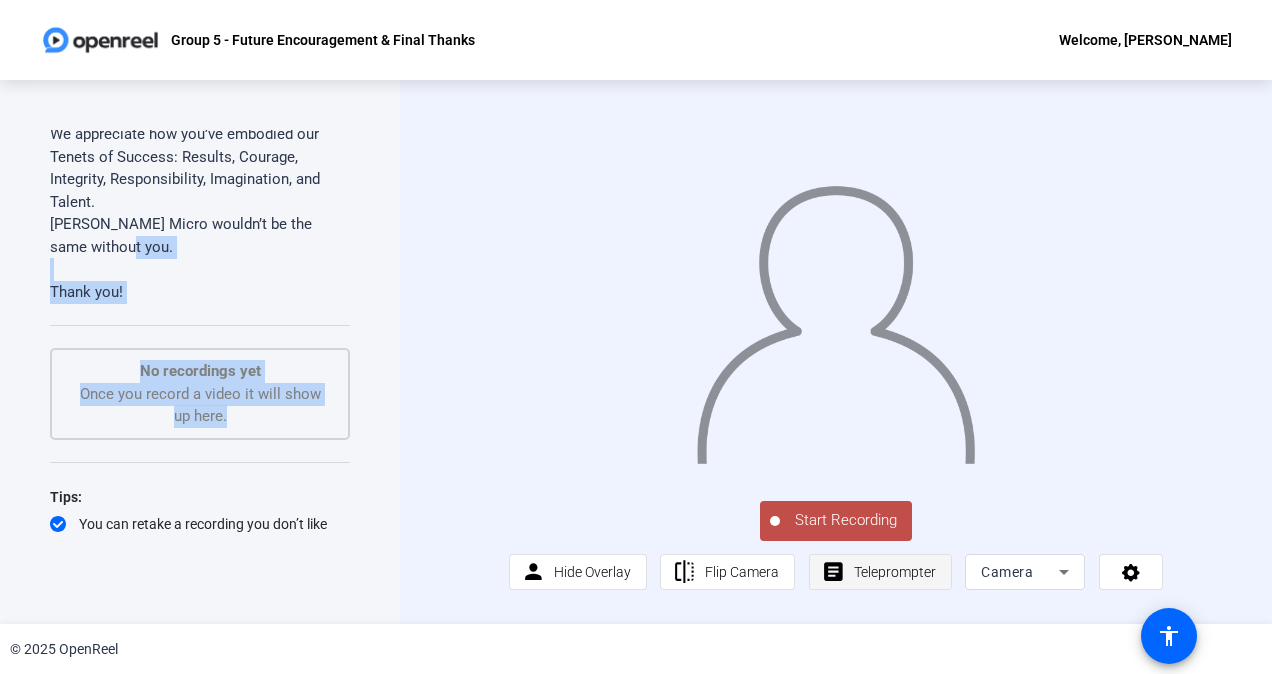click on "Teleprompter" 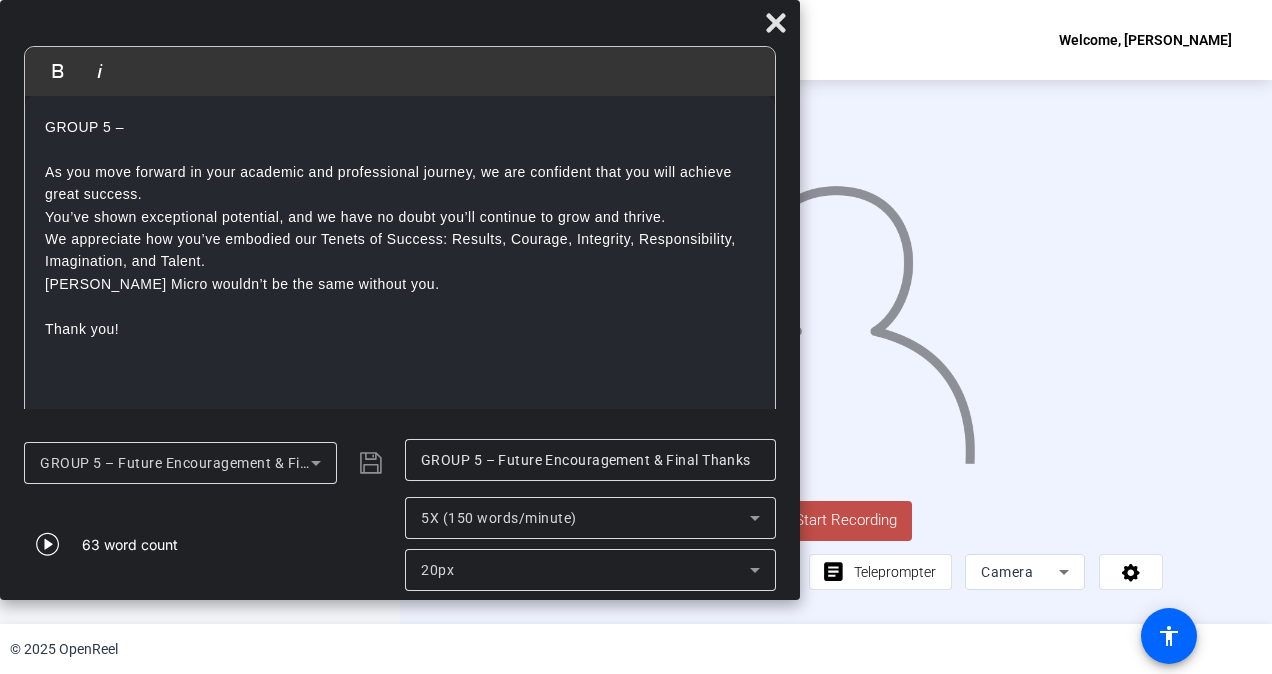 drag, startPoint x: 741, startPoint y: 36, endPoint x: 434, endPoint y: -60, distance: 321.65976 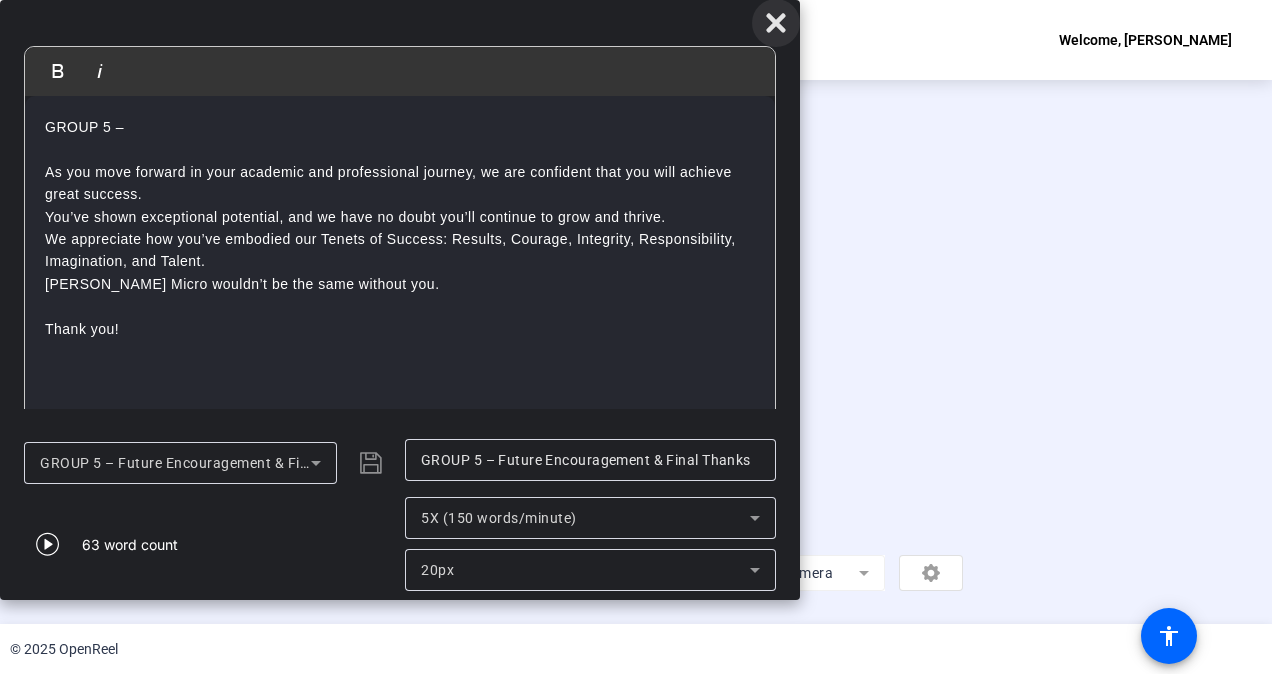 click 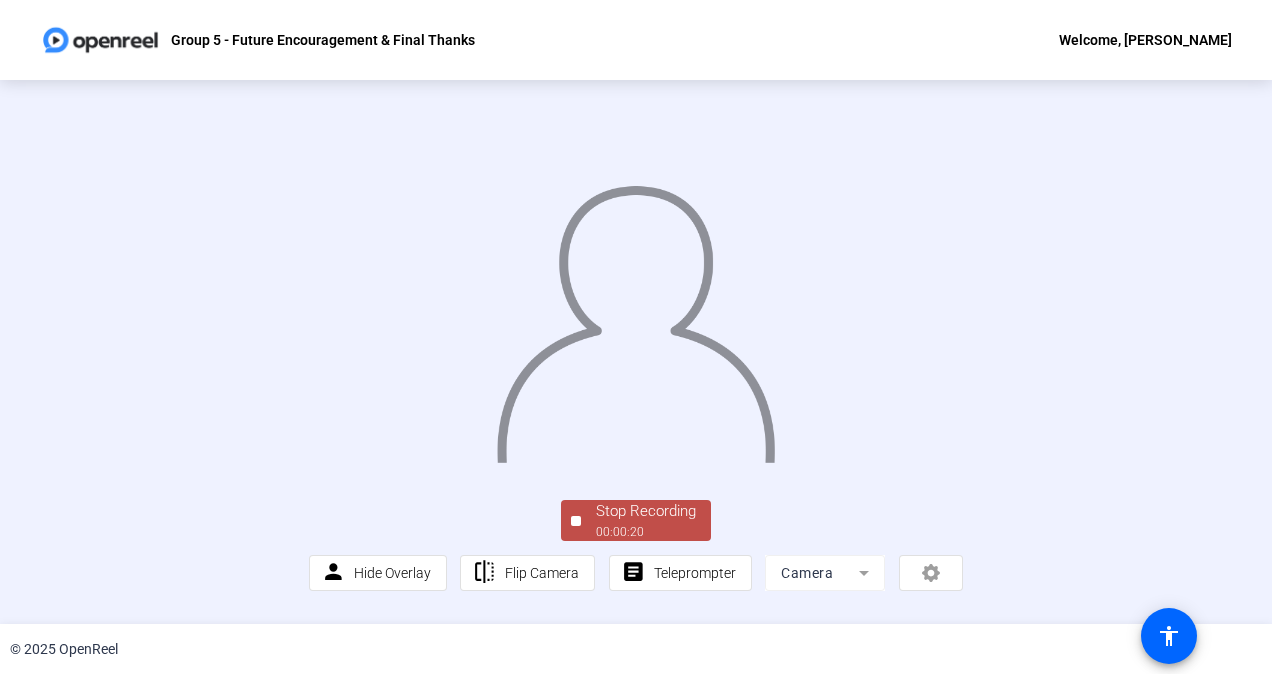 scroll, scrollTop: 106, scrollLeft: 0, axis: vertical 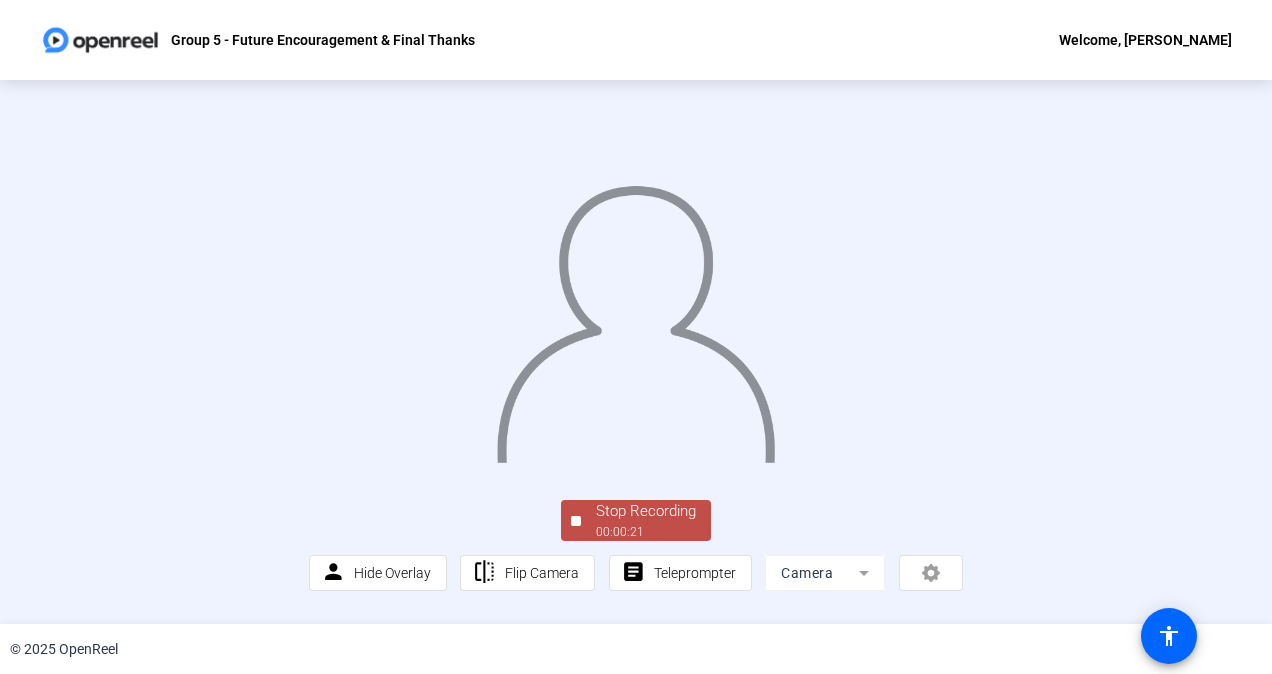 click on "Stop Recording" 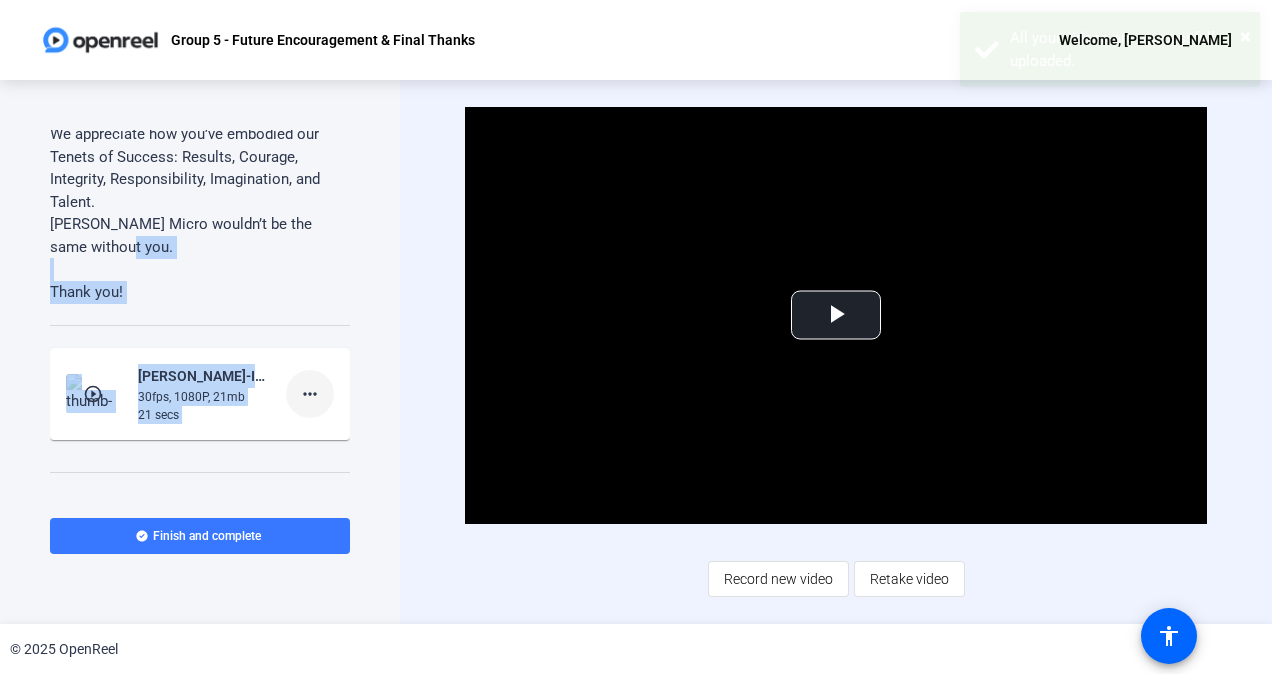 click on "more_horiz" 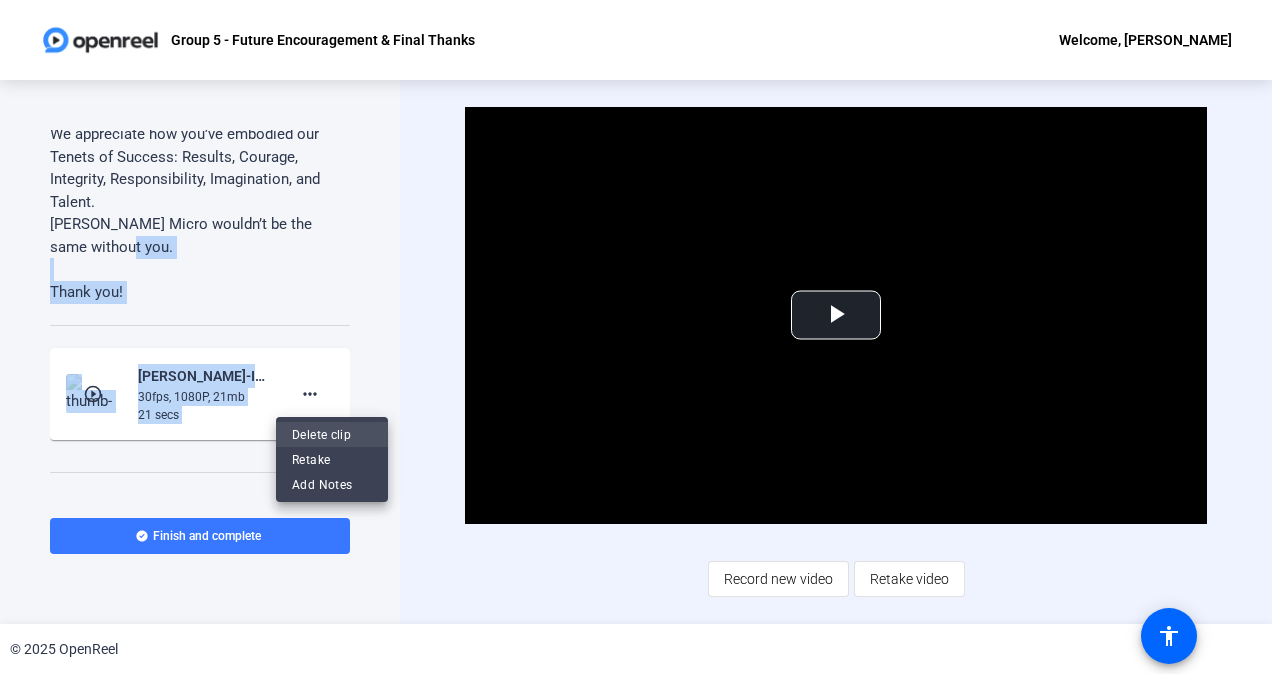 click on "Delete clip" at bounding box center [332, 435] 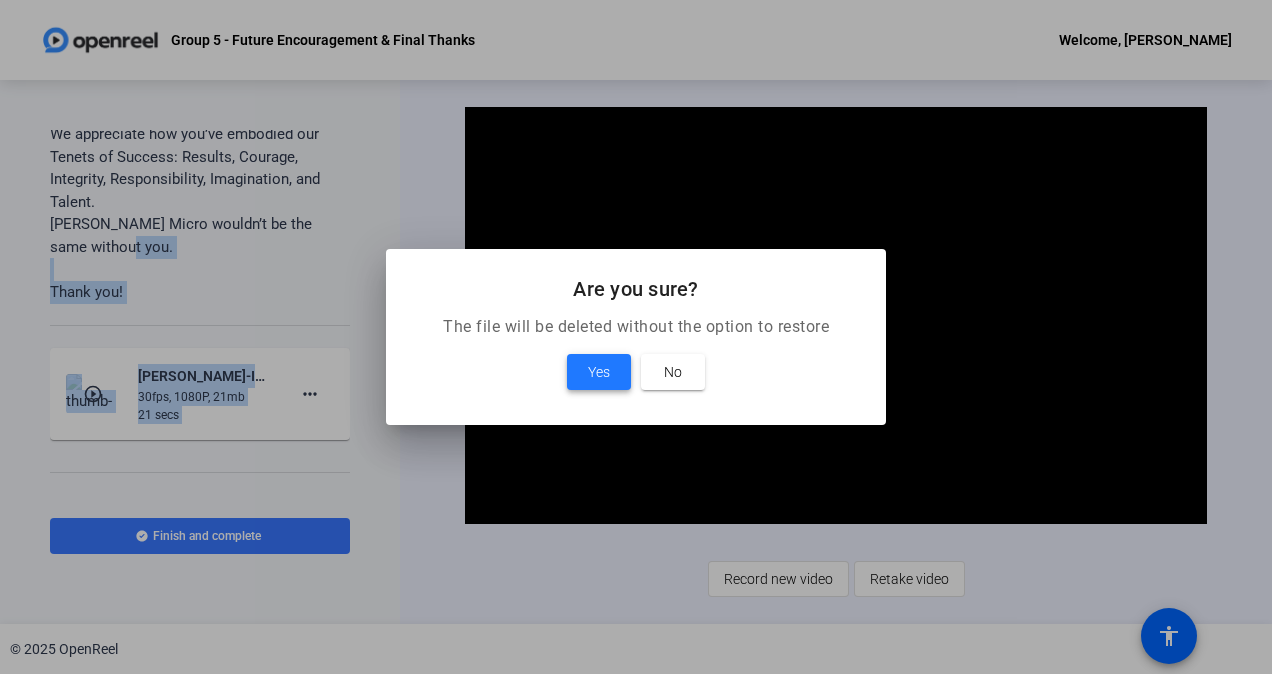 drag, startPoint x: 597, startPoint y: 376, endPoint x: 472, endPoint y: 428, distance: 135.38464 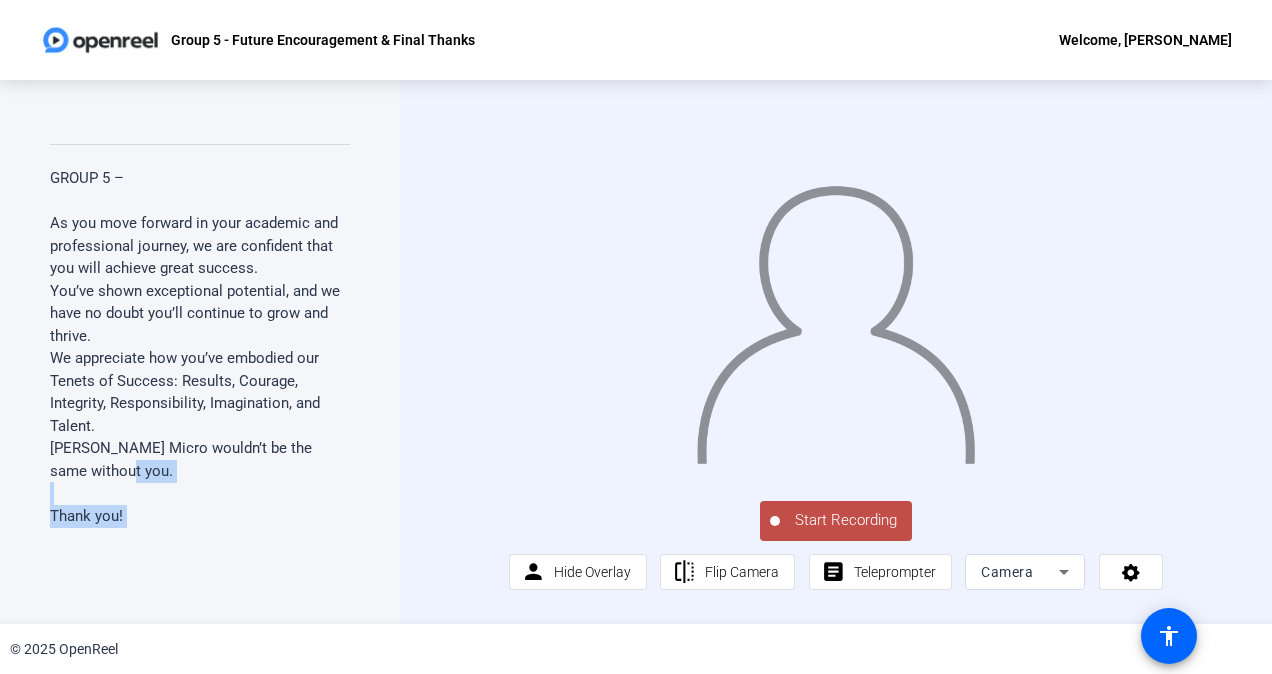scroll, scrollTop: 0, scrollLeft: 0, axis: both 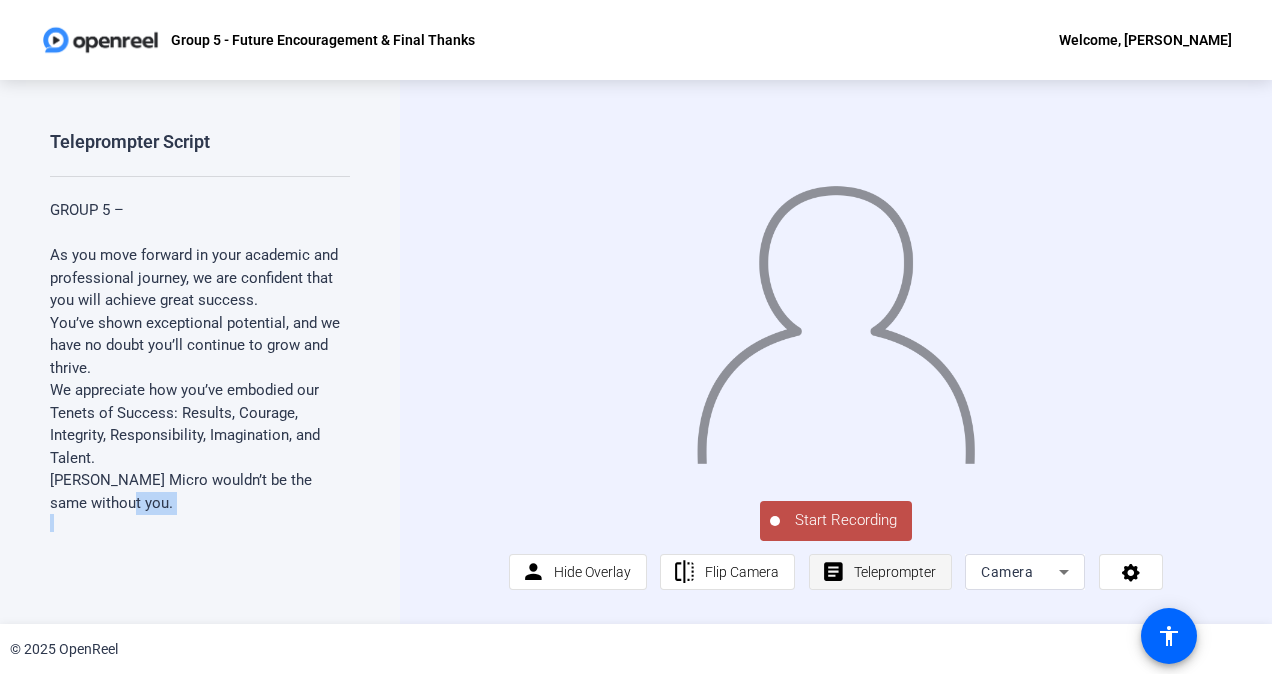 click on "Teleprompter" 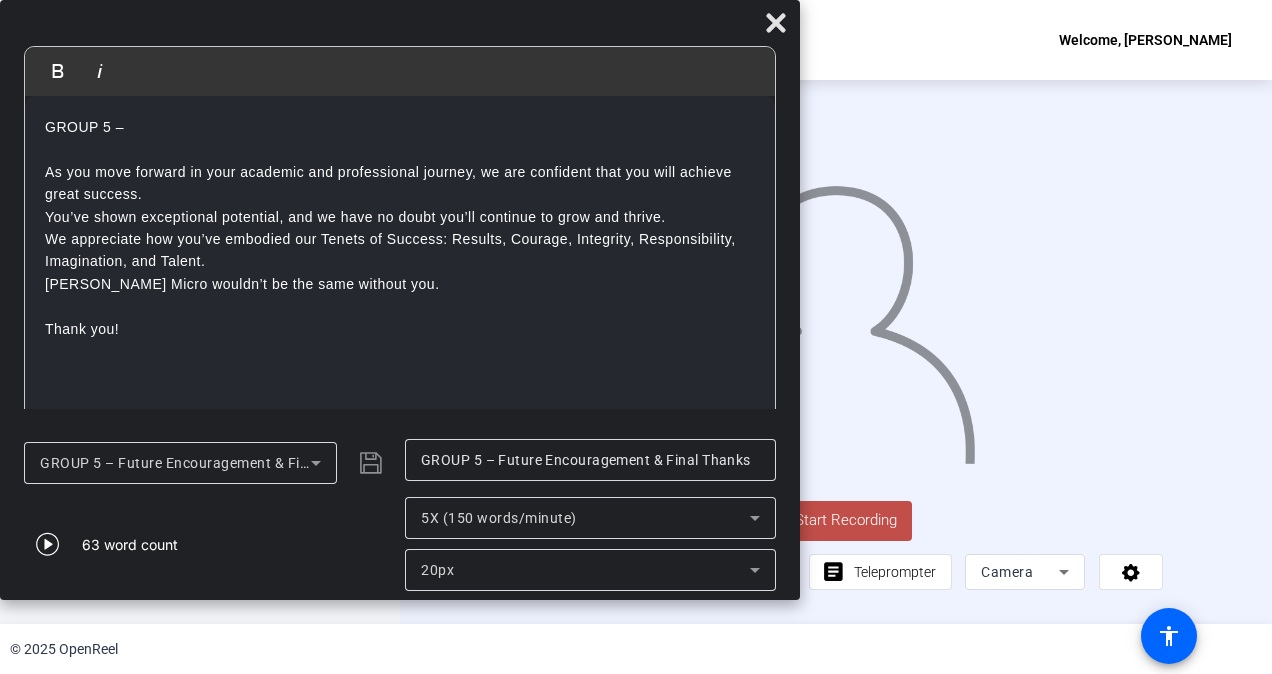 drag, startPoint x: 743, startPoint y: 40, endPoint x: 181, endPoint y: -74, distance: 573.44574 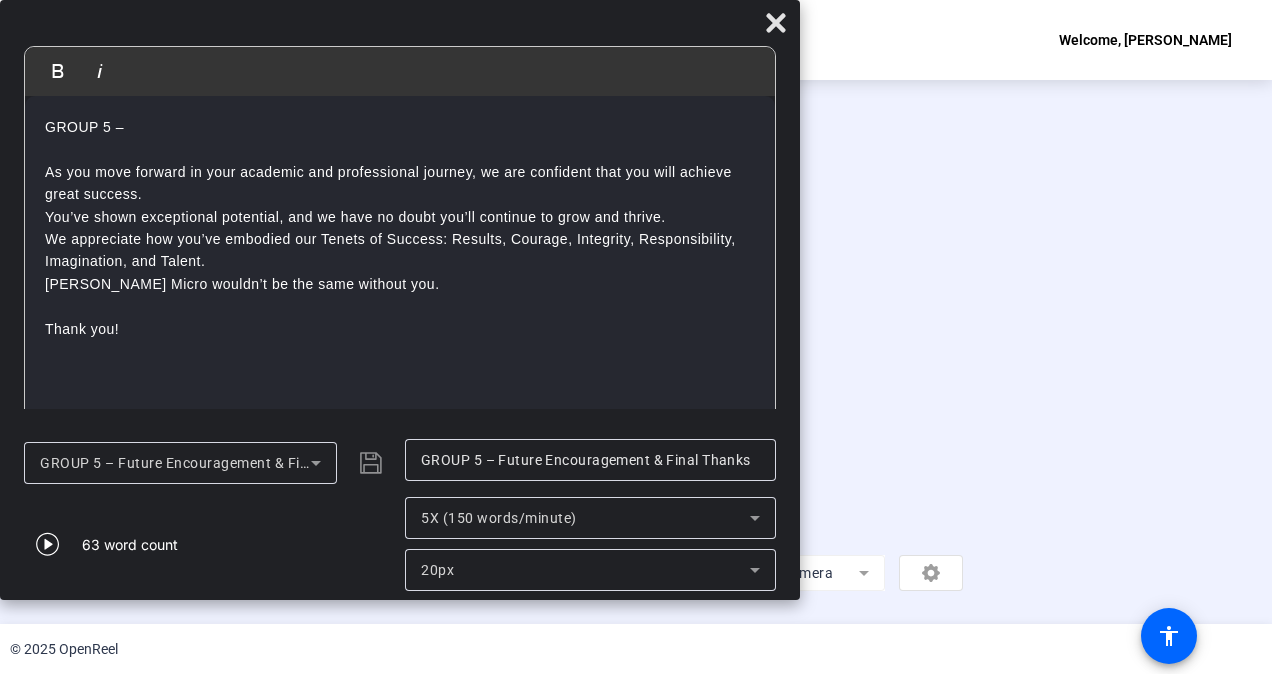 click 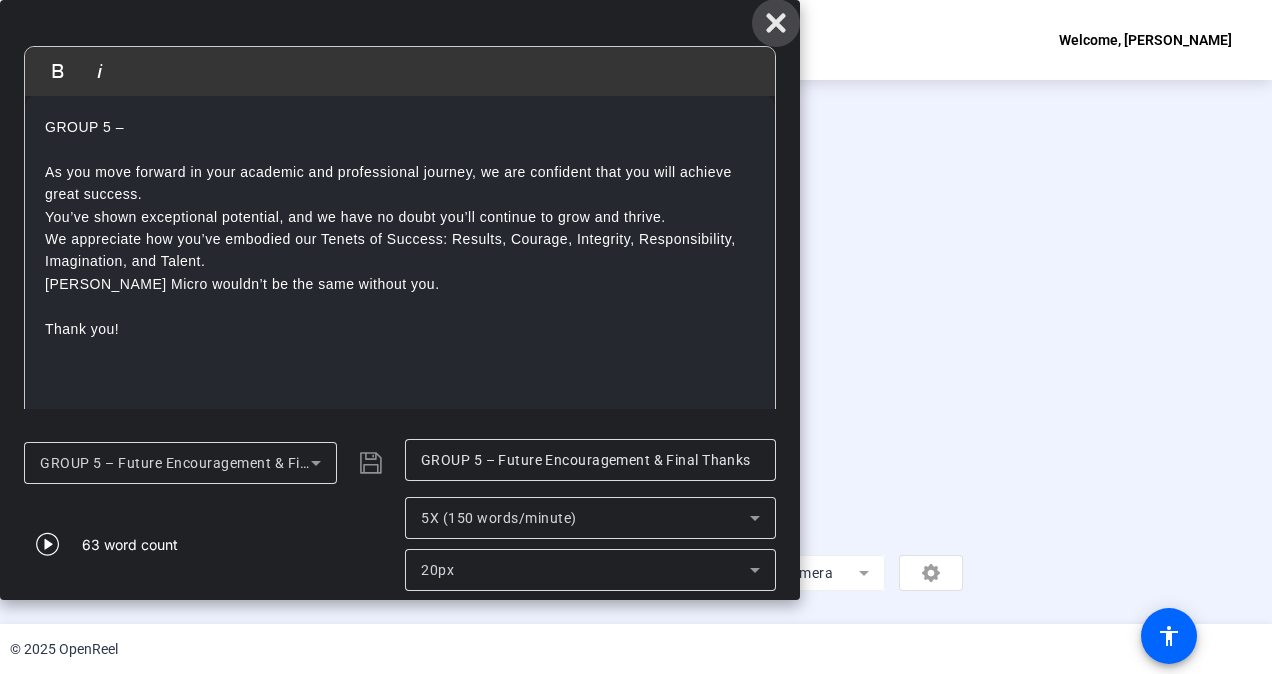 click at bounding box center [776, 23] 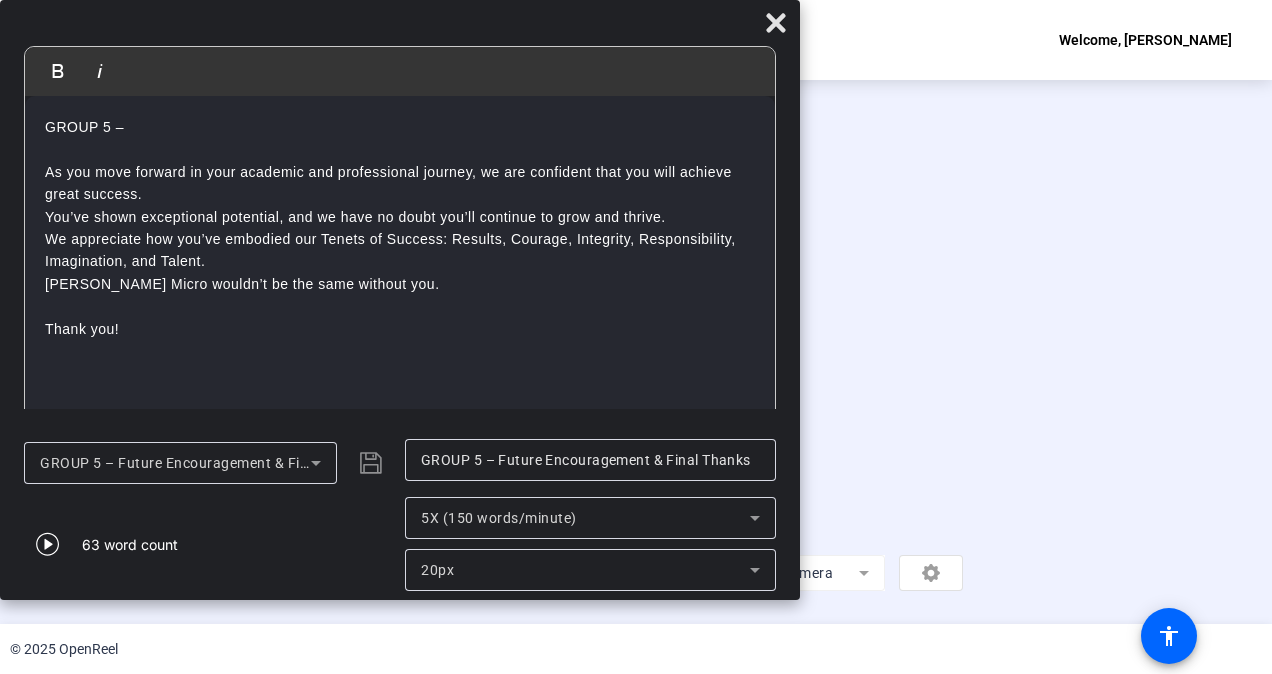 click 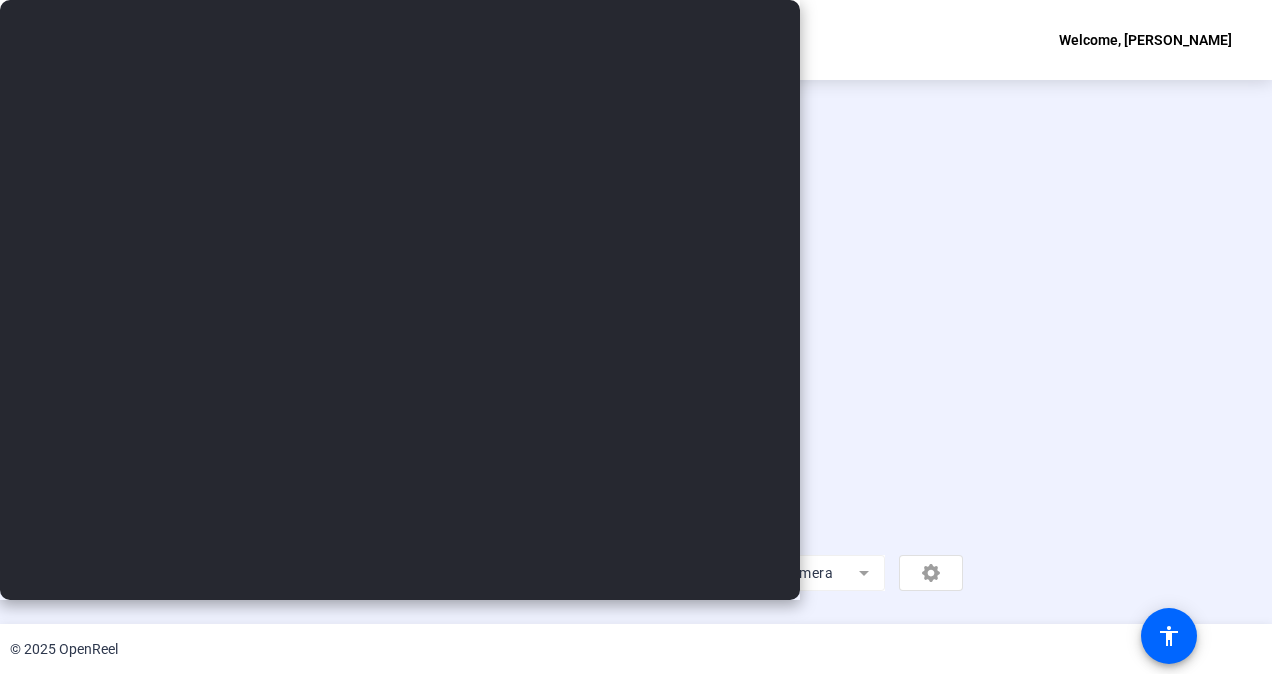 scroll, scrollTop: 106, scrollLeft: 0, axis: vertical 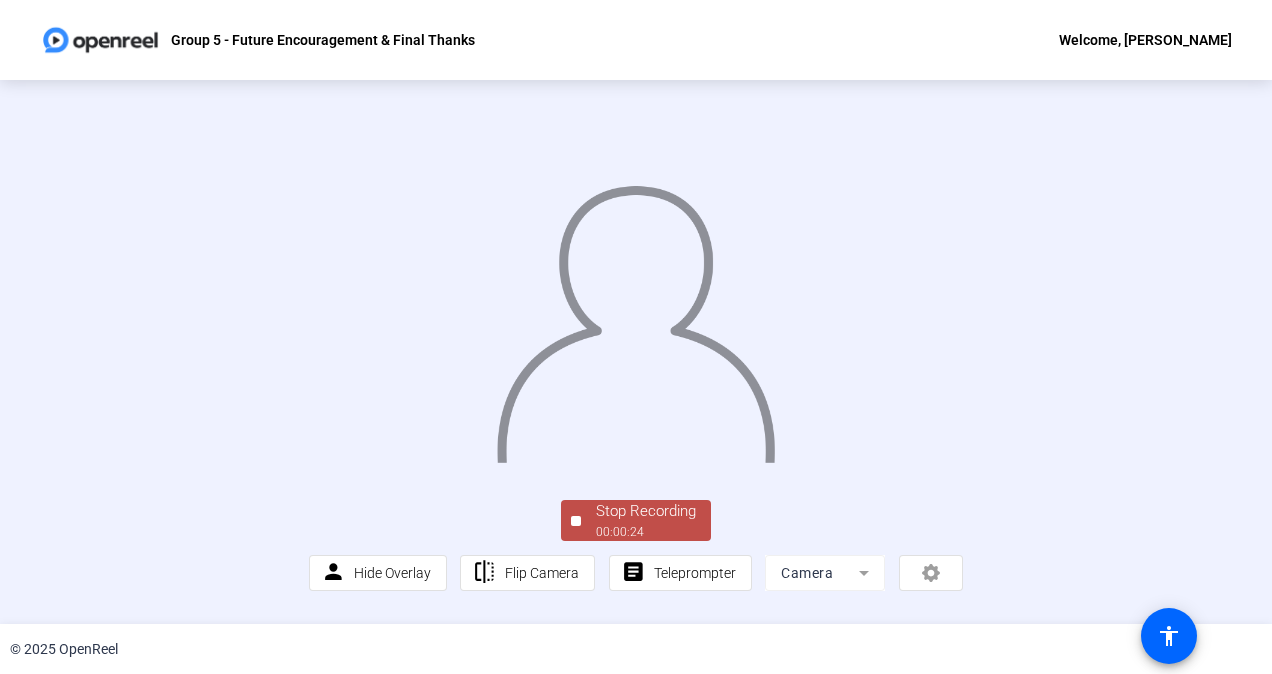 click on "Stop Recording" 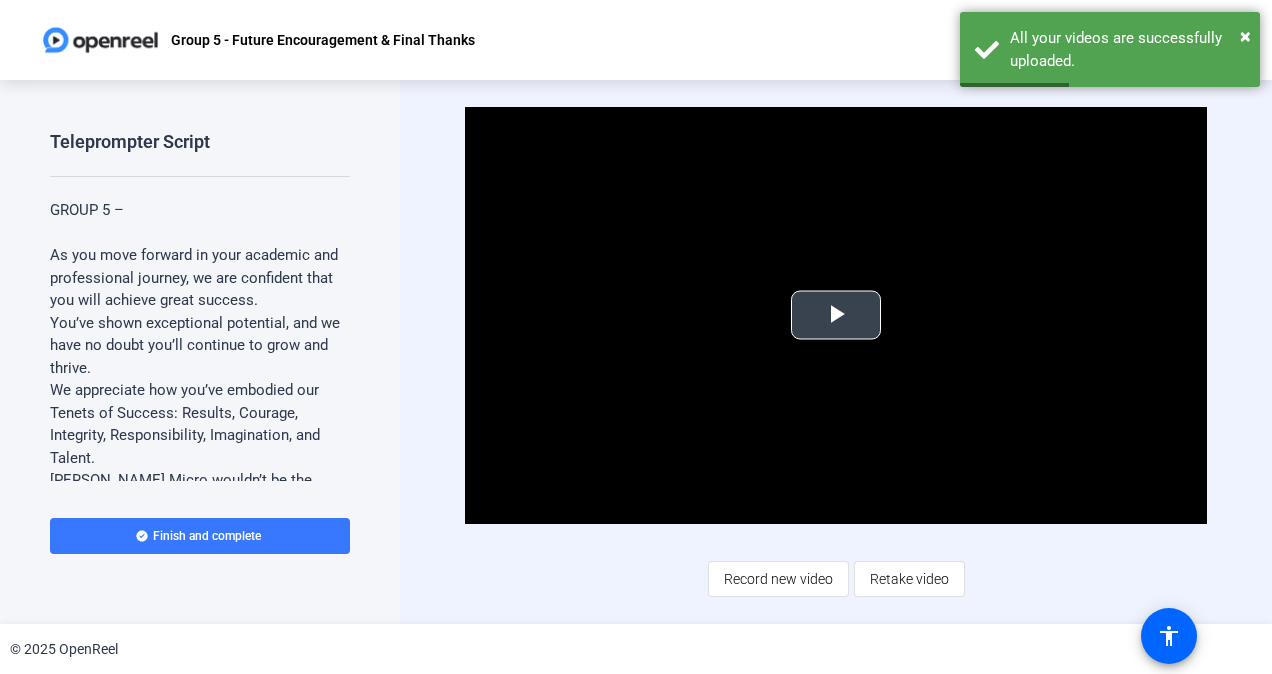 drag, startPoint x: 832, startPoint y: 317, endPoint x: 1061, endPoint y: 478, distance: 279.93213 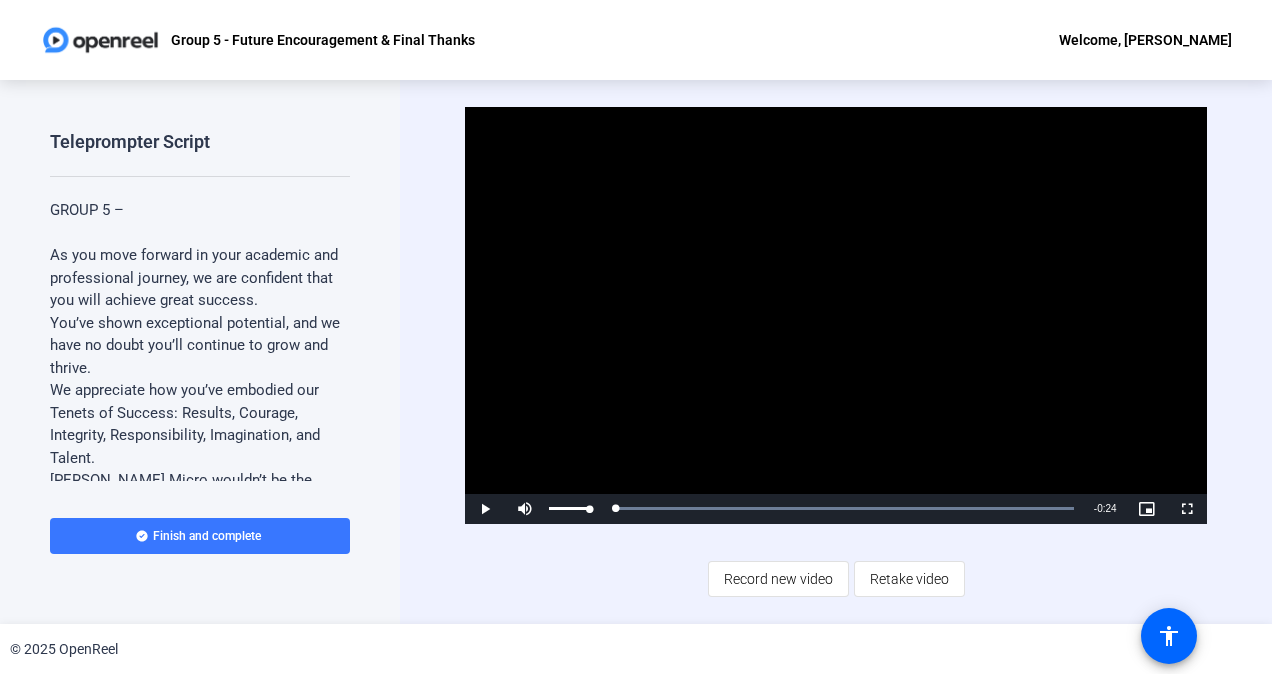 drag, startPoint x: 678, startPoint y: 507, endPoint x: 592, endPoint y: 501, distance: 86.209045 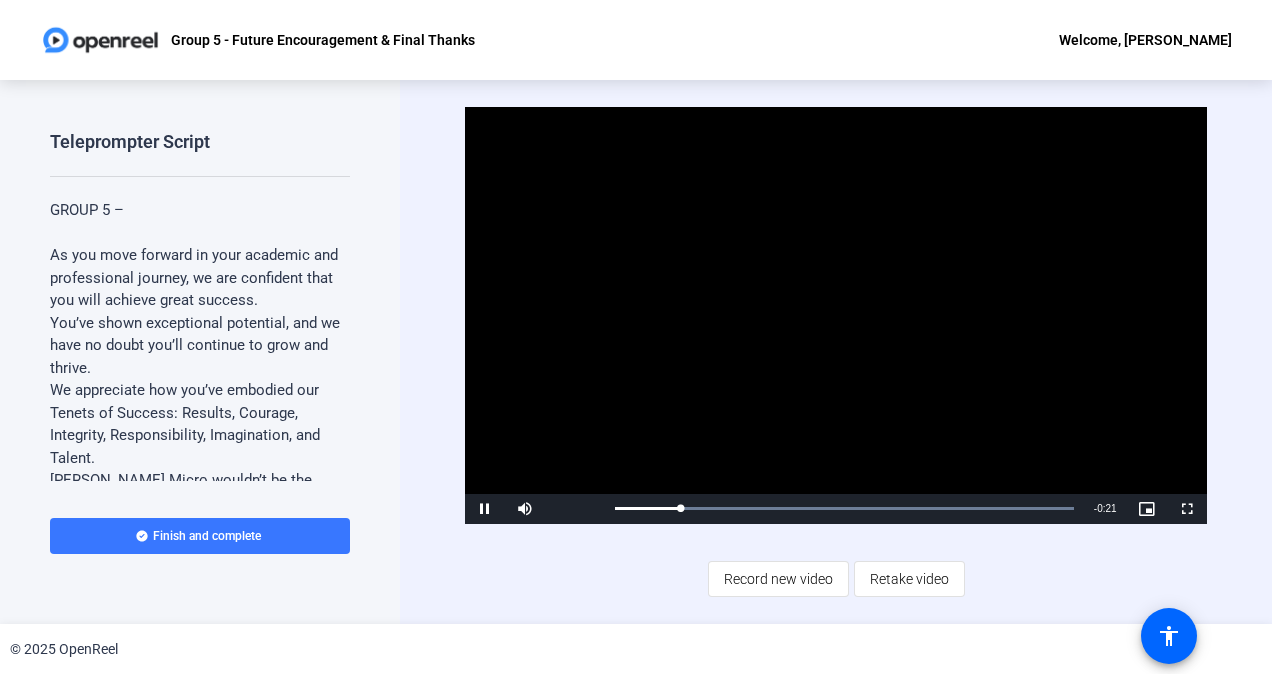scroll, scrollTop: 368, scrollLeft: 0, axis: vertical 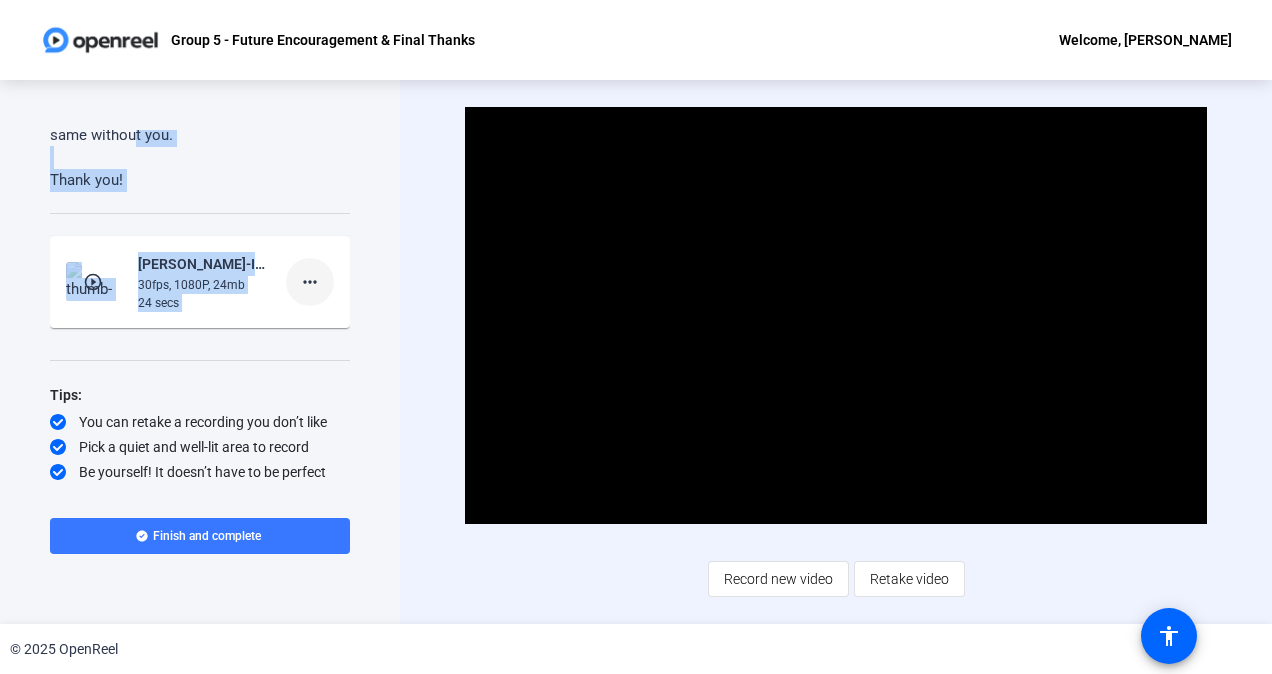 click on "more_horiz" 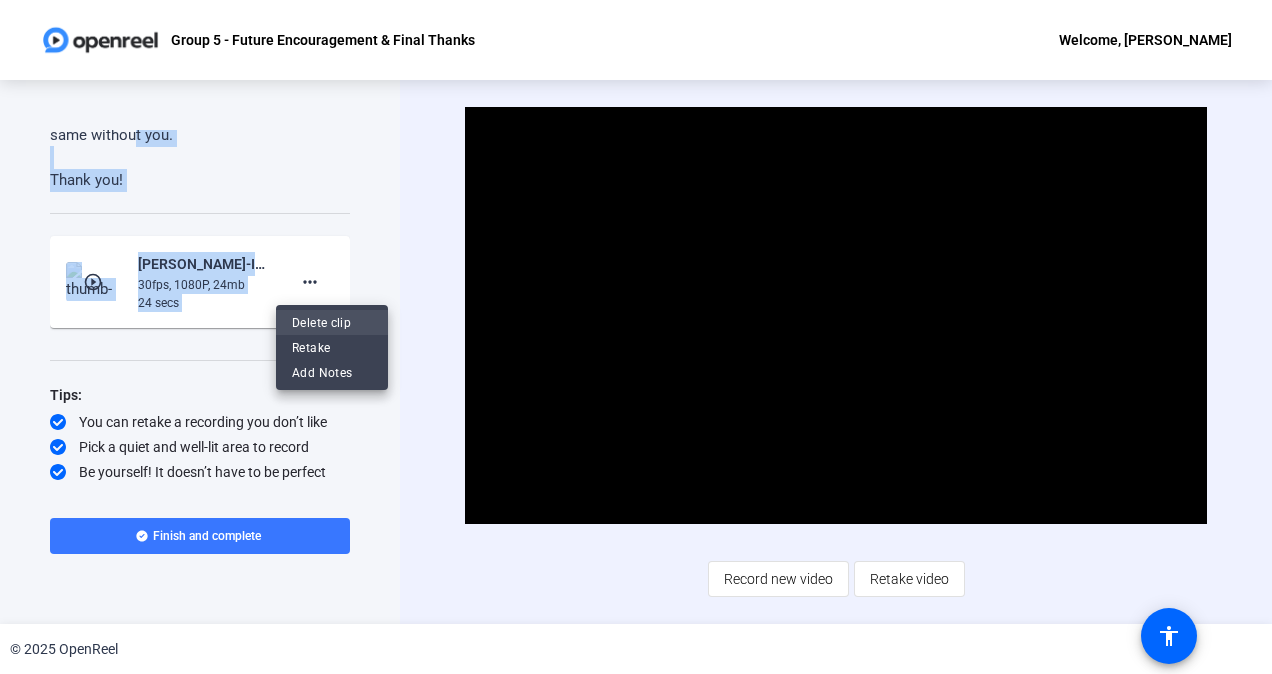 click on "Delete clip" at bounding box center (332, 323) 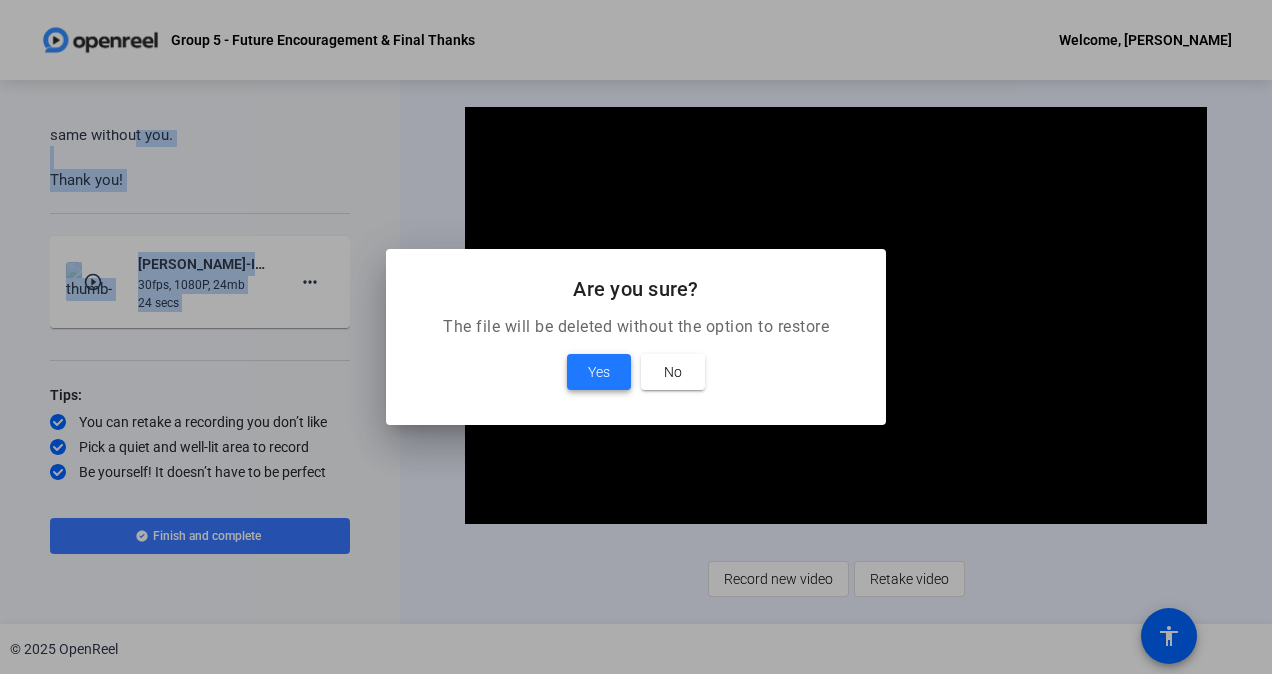 click on "Yes" at bounding box center [599, 372] 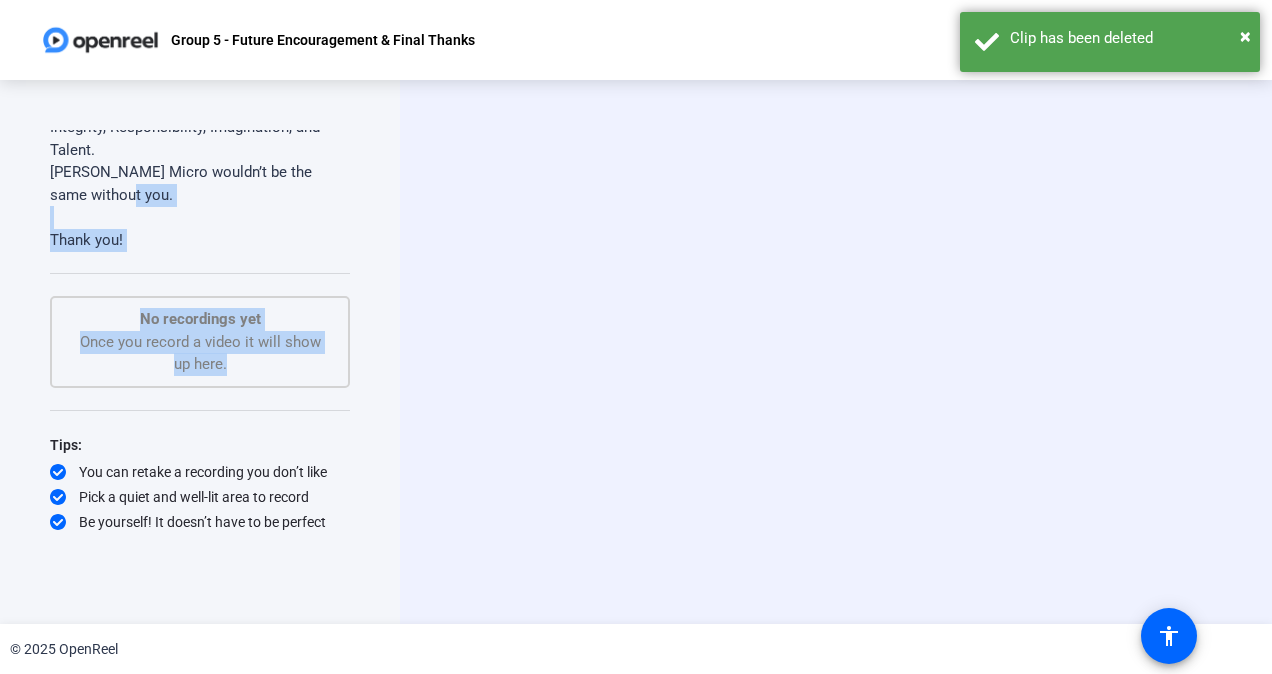 scroll, scrollTop: 306, scrollLeft: 0, axis: vertical 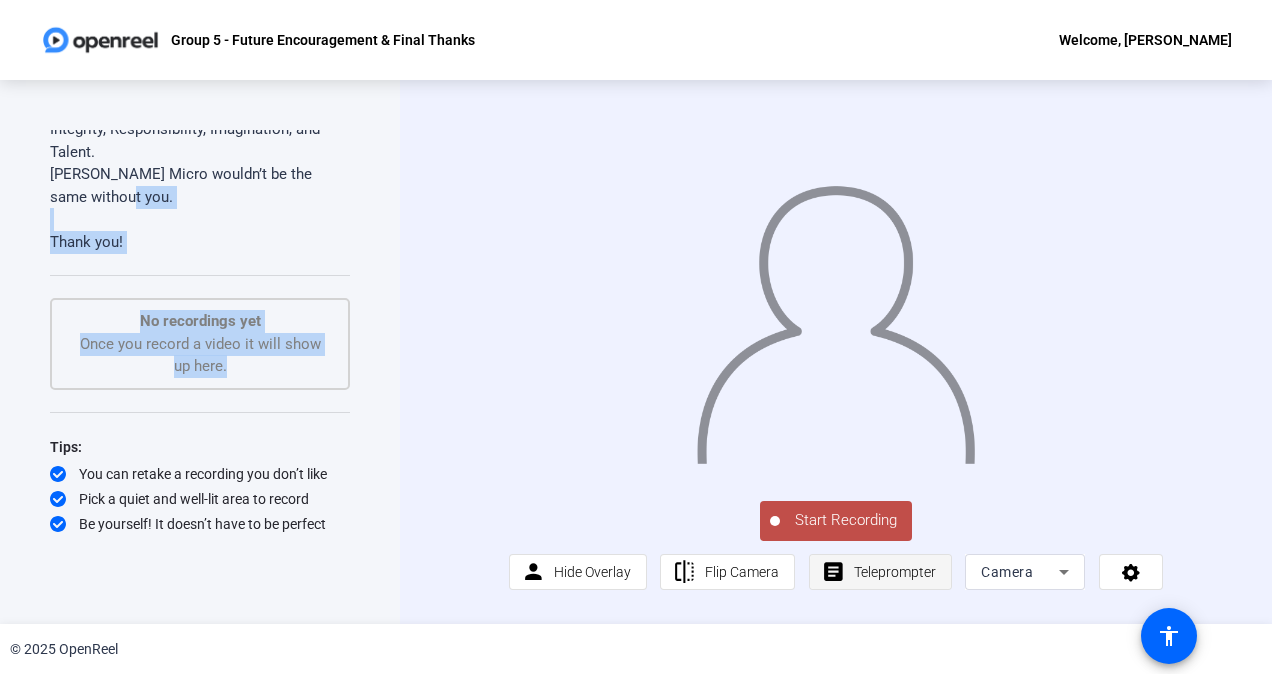 click on "Teleprompter" 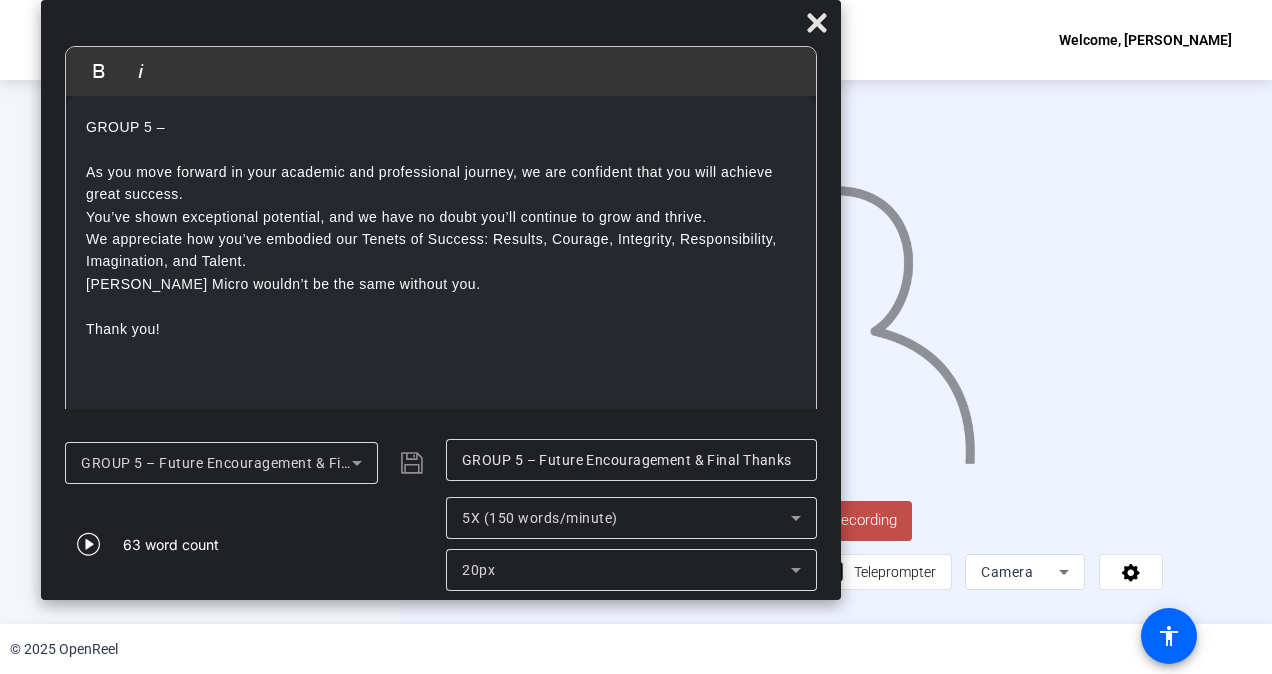 drag, startPoint x: 828, startPoint y: 30, endPoint x: 633, endPoint y: -26, distance: 202.88174 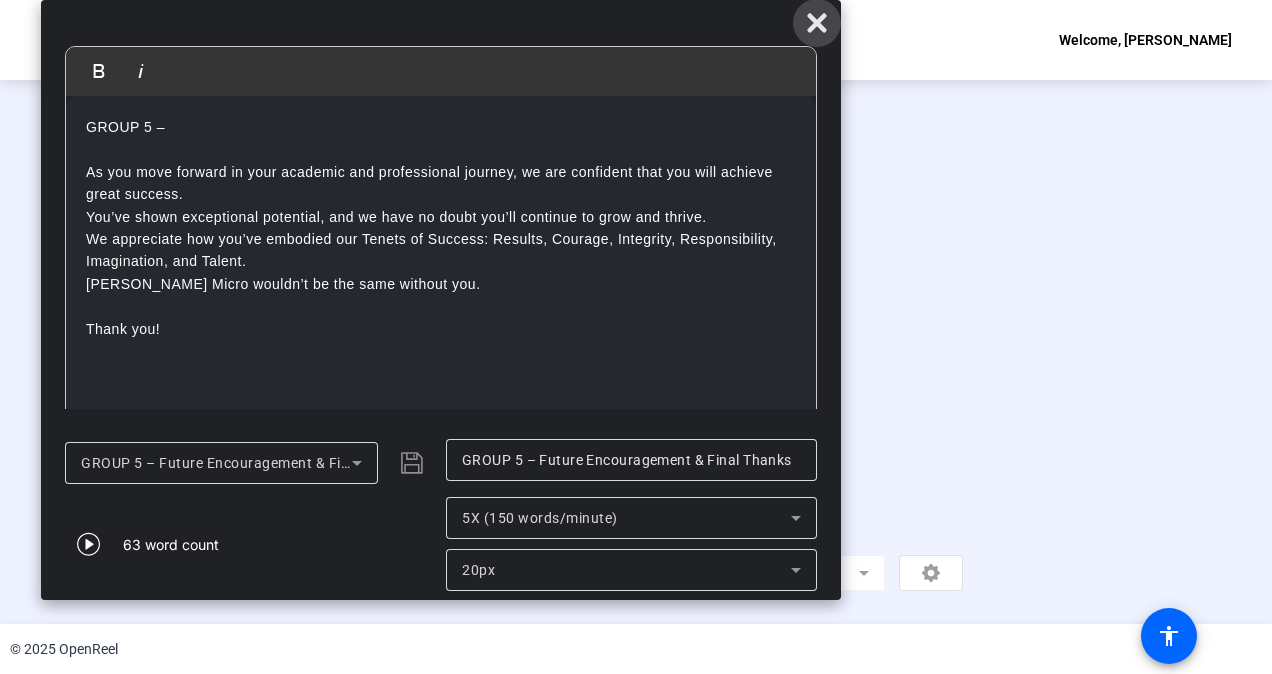 click 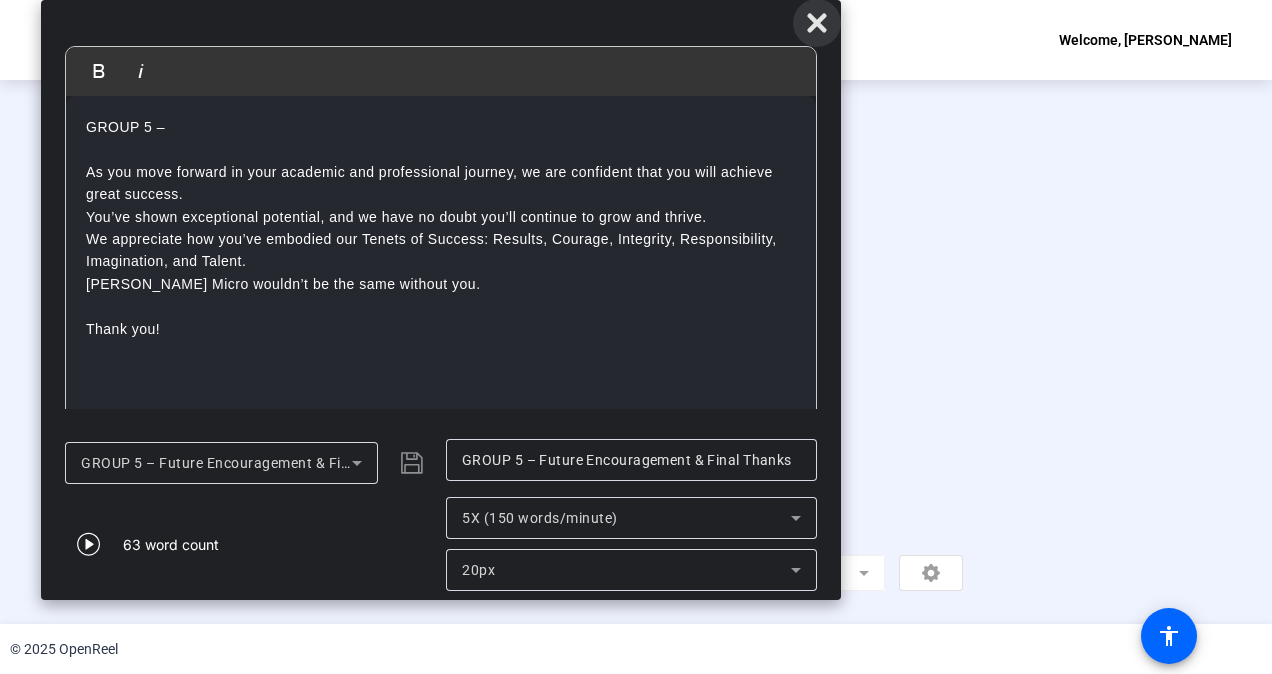 scroll, scrollTop: 106, scrollLeft: 0, axis: vertical 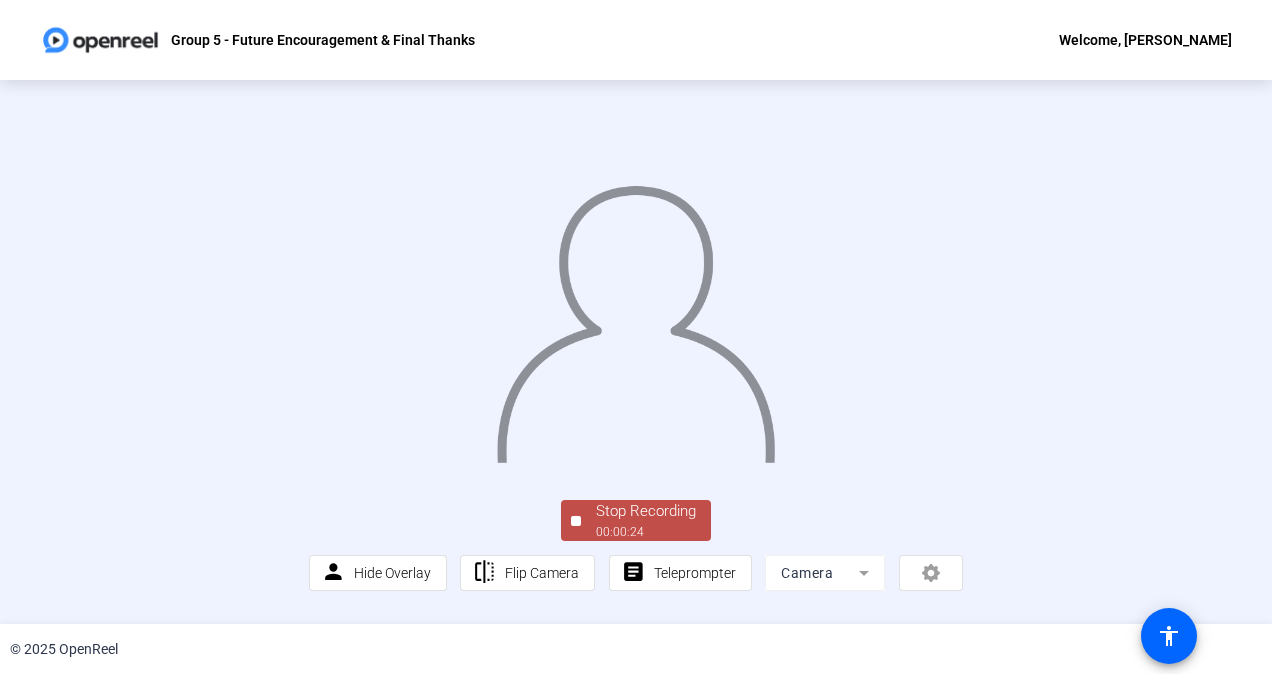 click on "Stop Recording" 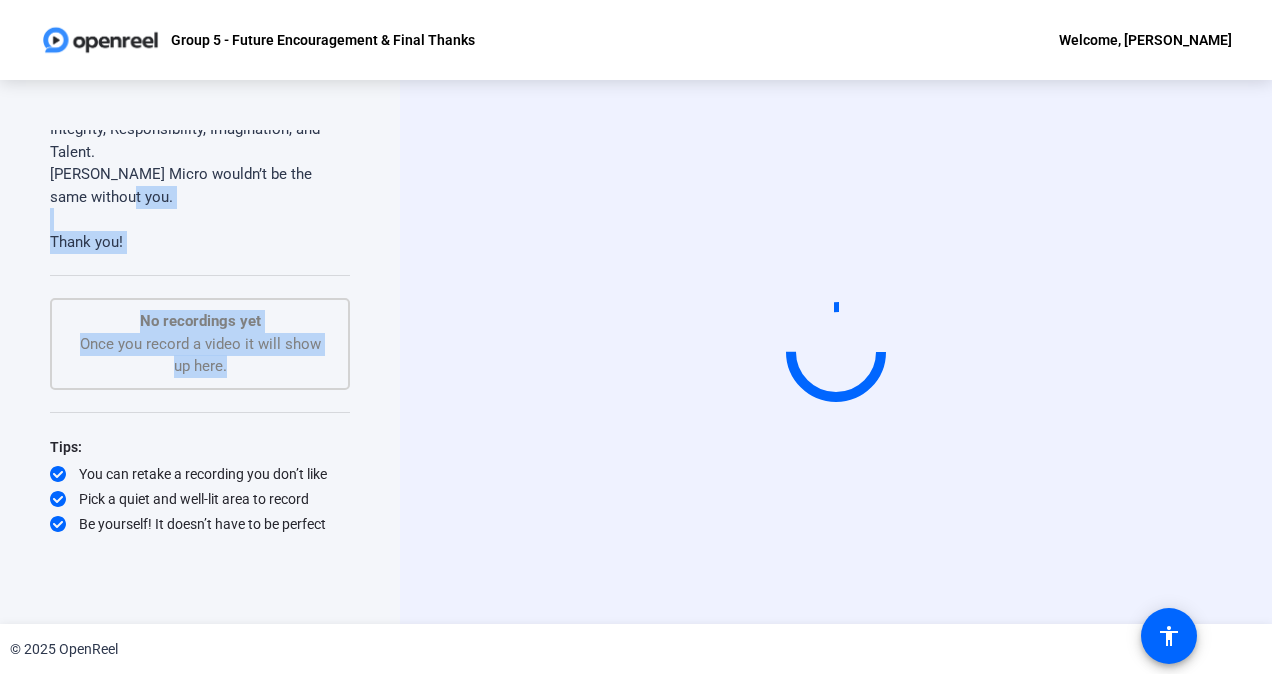 scroll, scrollTop: 0, scrollLeft: 0, axis: both 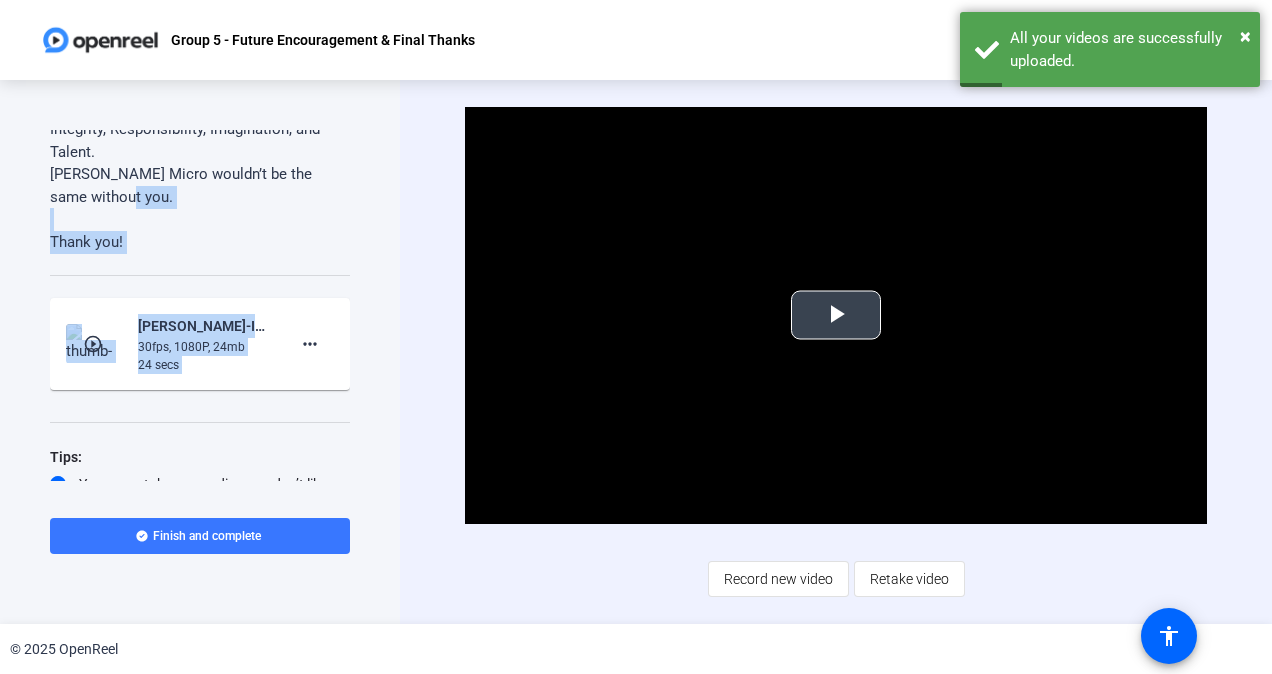 click at bounding box center (836, 315) 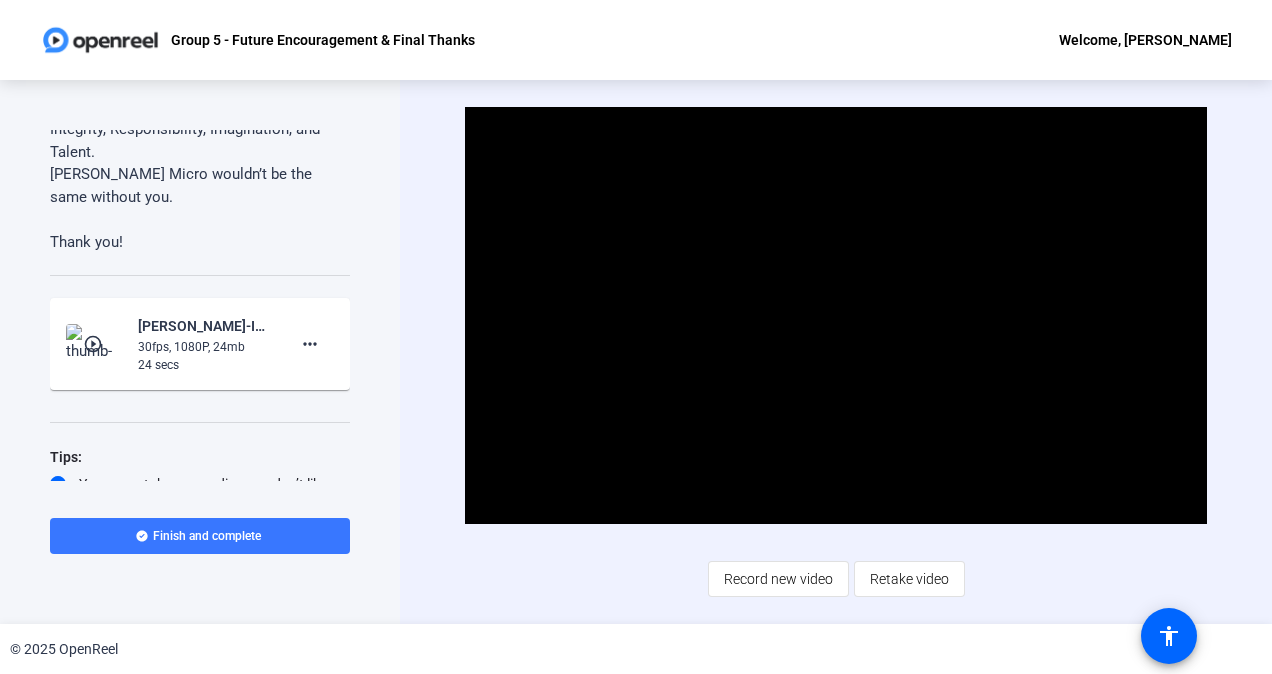 click on "Video Player is loading. Play Video Pause Mute Current Time  0:06 / Duration  0:24 Loaded :  100.00% 0:05 0:06 Stream Type  LIVE Seek to live, currently behind live LIVE Remaining Time  - 0:18   1x Playback Rate Chapters Chapters Descriptions descriptions off , selected Captions captions settings , opens captions settings dialog captions off , selected Audio Track Picture-in-Picture Fullscreen This is a modal window. Beginning of dialog window. Escape will cancel and close the window. Text Color White Black Red Green Blue Yellow Magenta Cyan Transparency Opaque Semi-Transparent Background Color Black White Red Green Blue Yellow Magenta Cyan Transparency Opaque Semi-Transparent Transparent Window Color Black White Red Green Blue Yellow Magenta Cyan Transparency Transparent Semi-Transparent Opaque Font Size 50% 75% 100% 125% 150% 175% 200% 300% 400% Text Edge Style None Raised Depressed Uniform Dropshadow Font Family Proportional Sans-Serif Monospace Sans-Serif Proportional Serif Monospace Serif Casual" 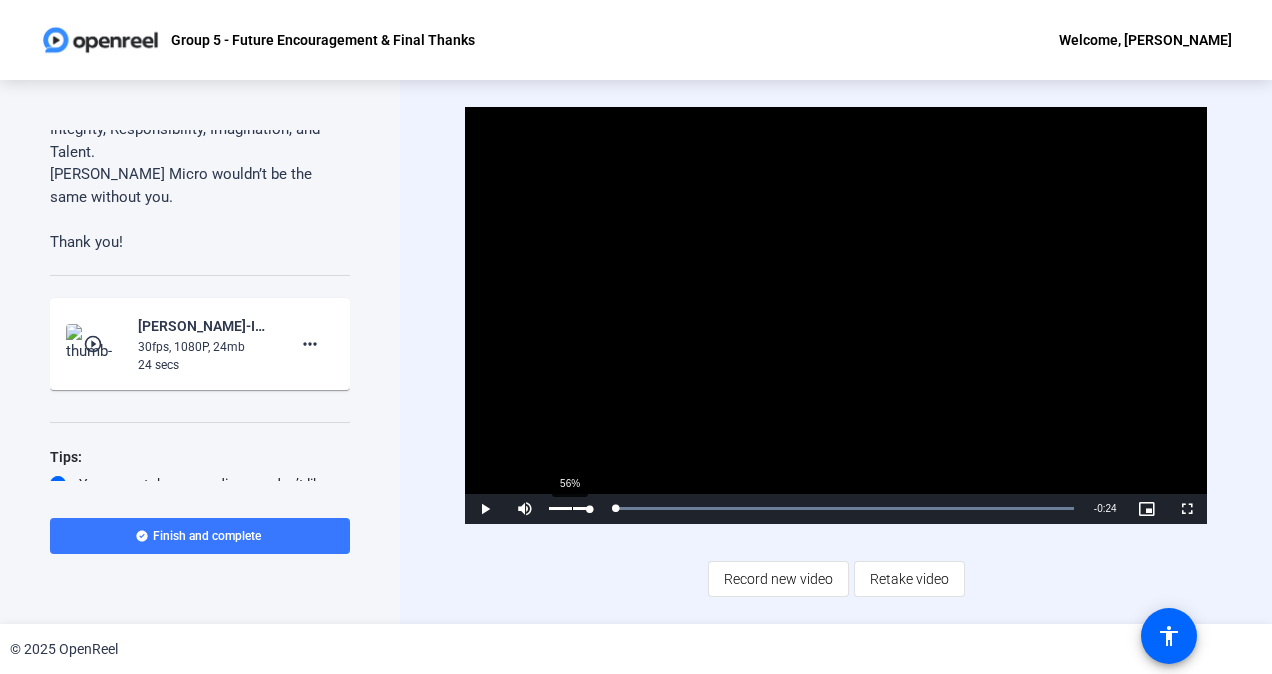 drag, startPoint x: 1077, startPoint y: 512, endPoint x: 590, endPoint y: 504, distance: 487.0657 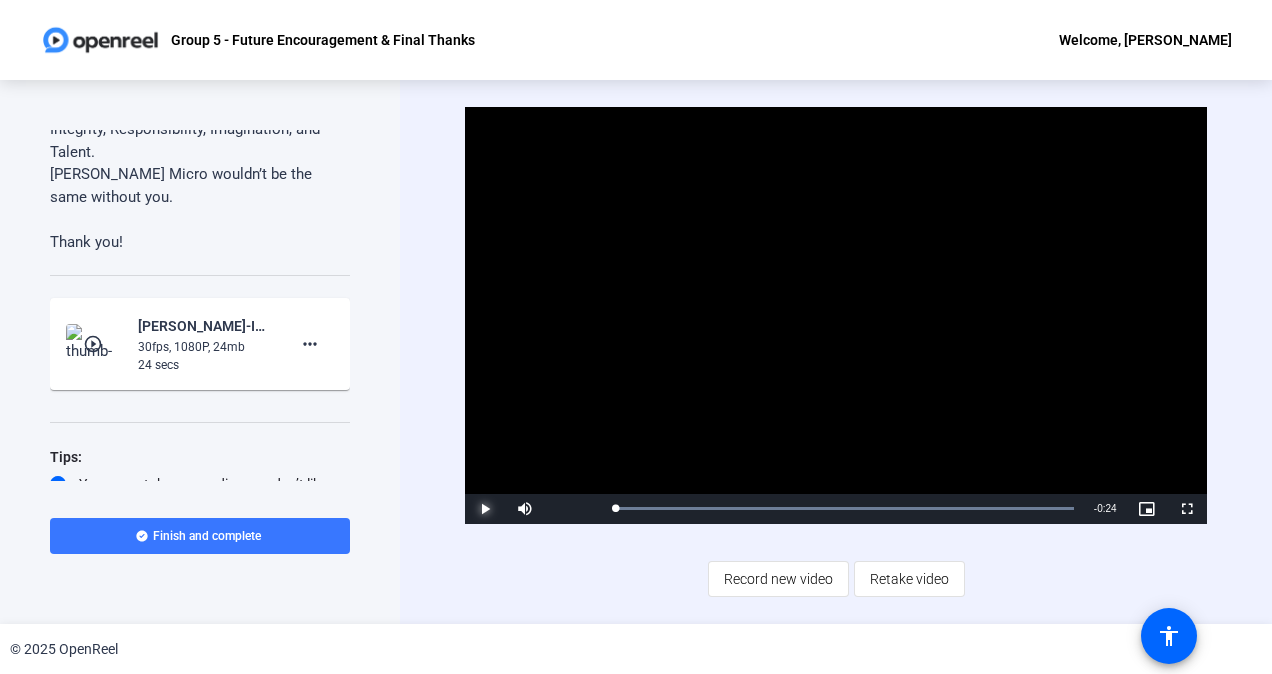 click at bounding box center (485, 509) 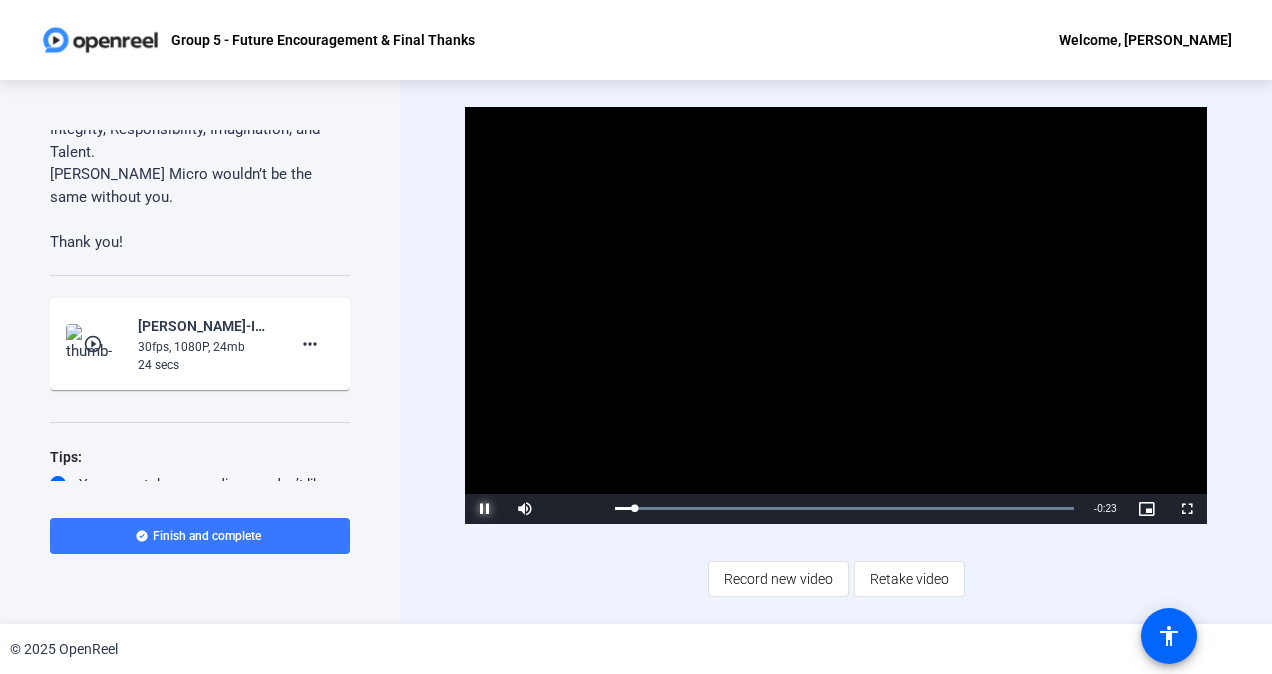 click at bounding box center [485, 509] 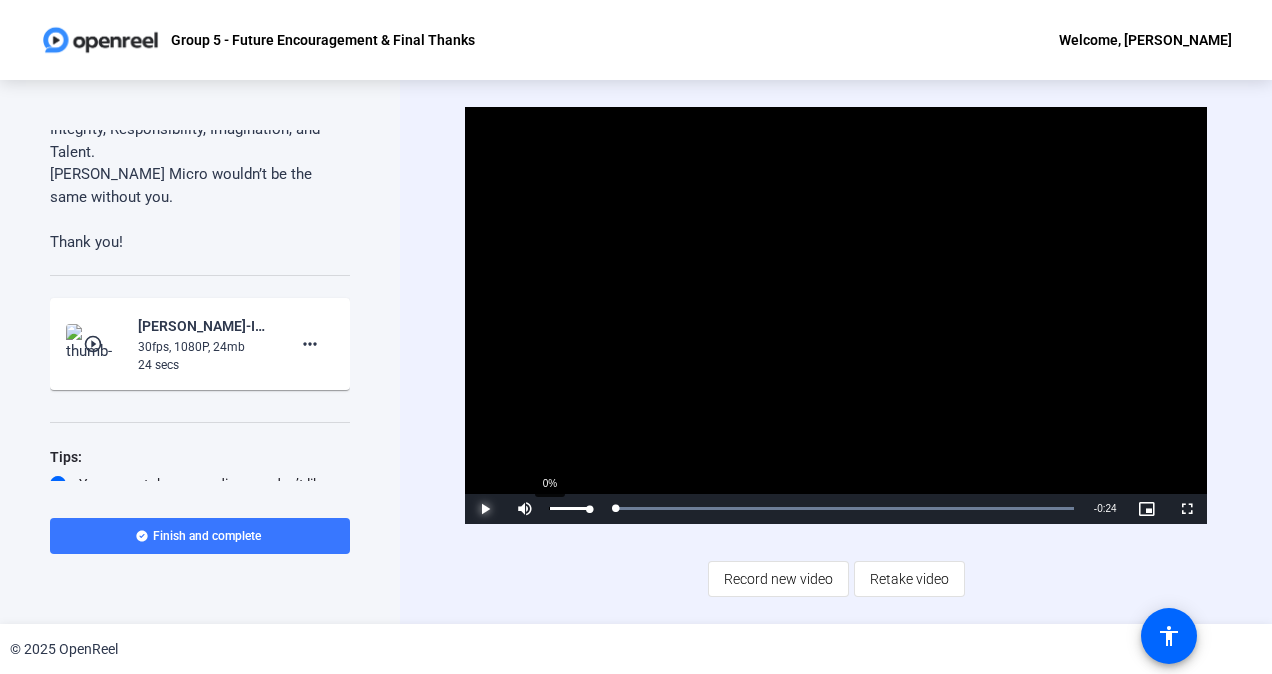drag, startPoint x: 596, startPoint y: 506, endPoint x: 570, endPoint y: 506, distance: 26 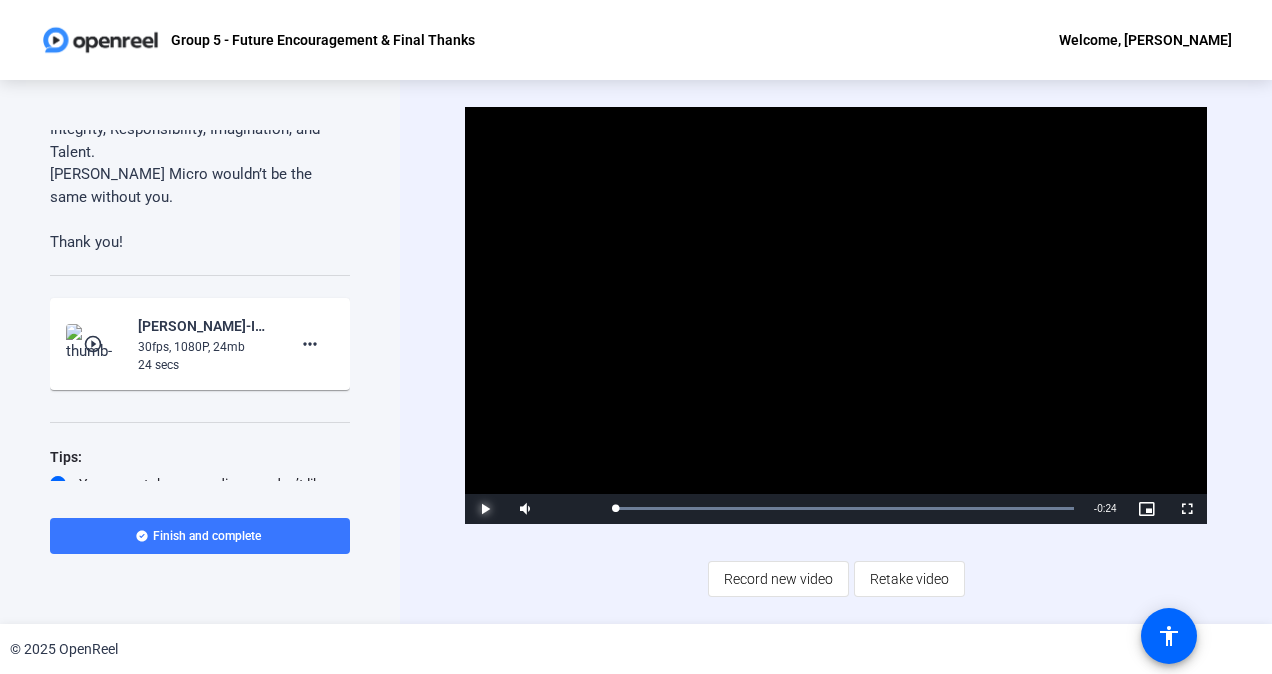 click at bounding box center (485, 509) 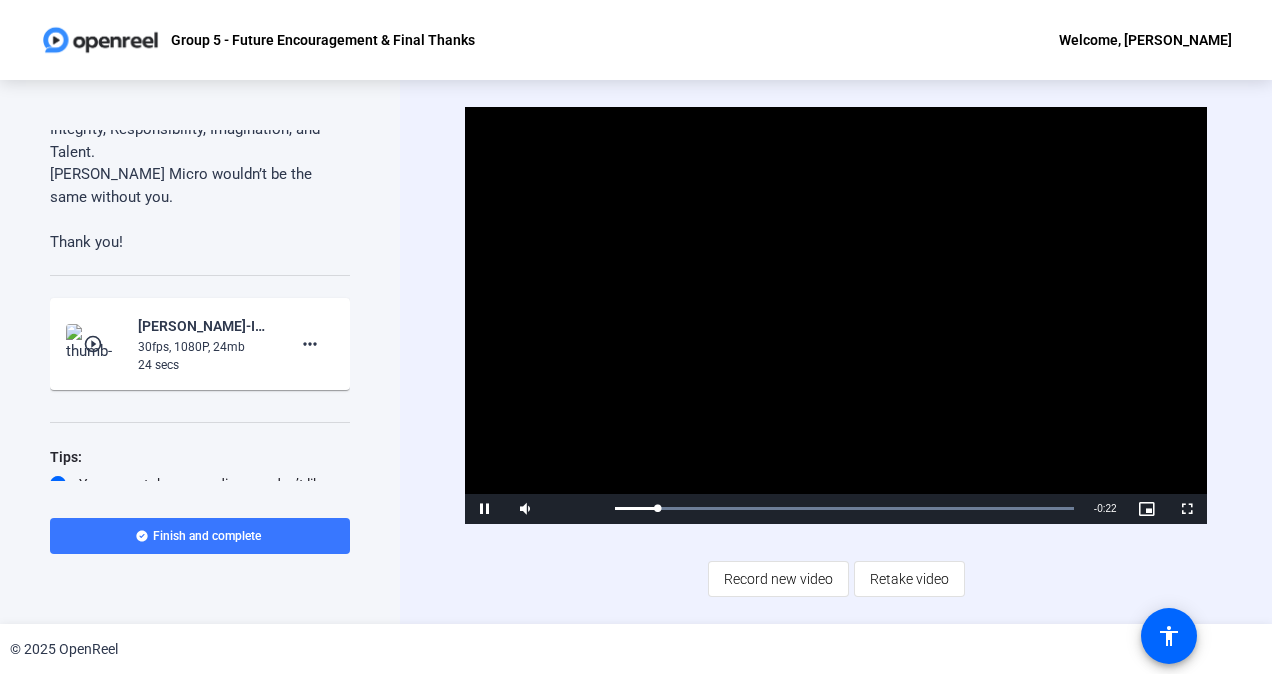 click on "Video Player is loading. Play Video Pause Mute 22% Current Time  0:02 / Duration  0:24 Loaded :  100.00% 0:00 0:02 Stream Type  LIVE Seek to live, currently behind live LIVE Remaining Time  - 0:22   1x Playback Rate Chapters Chapters Descriptions descriptions off , selected Captions captions settings , opens captions settings dialog captions off , selected Audio Track Picture-in-Picture Fullscreen This is a modal window. Beginning of dialog window. Escape will cancel and close the window. Text Color White Black Red Green Blue Yellow Magenta Cyan Transparency Opaque Semi-Transparent Background Color Black White Red Green Blue Yellow Magenta Cyan Transparency Opaque Semi-Transparent Transparent Window Color Black White Red Green Blue Yellow Magenta Cyan Transparency Transparent Semi-Transparent Opaque Font Size 50% 75% 100% 125% 150% 175% 200% 300% 400% Text Edge Style None Raised Depressed Uniform Dropshadow Font Family Proportional Sans-Serif Monospace Sans-Serif Proportional Serif Monospace Serif Casual" 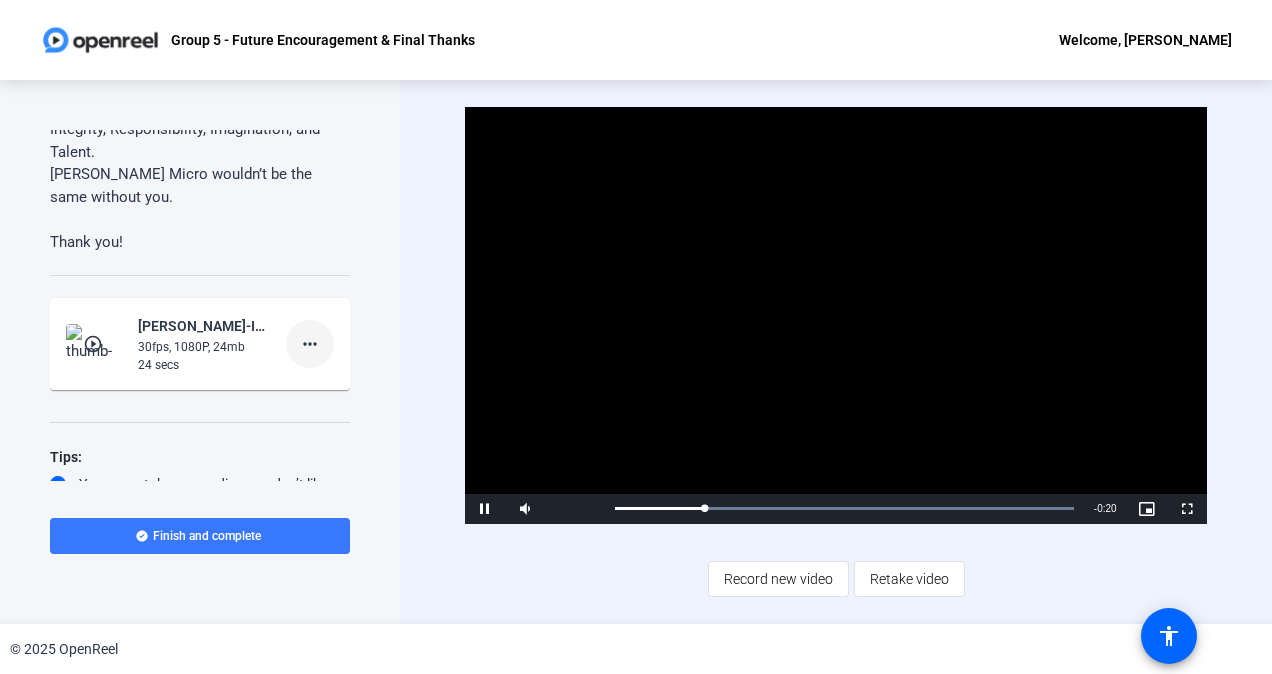 click on "more_horiz" 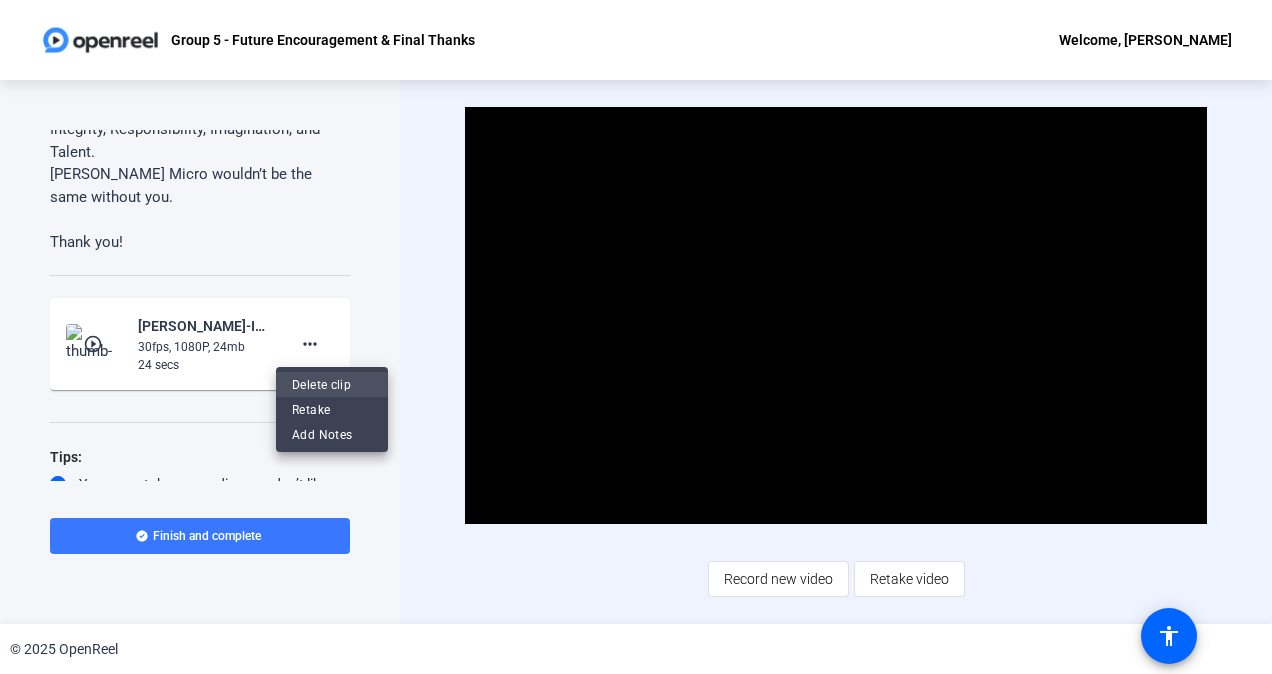 click on "Delete clip" at bounding box center (332, 384) 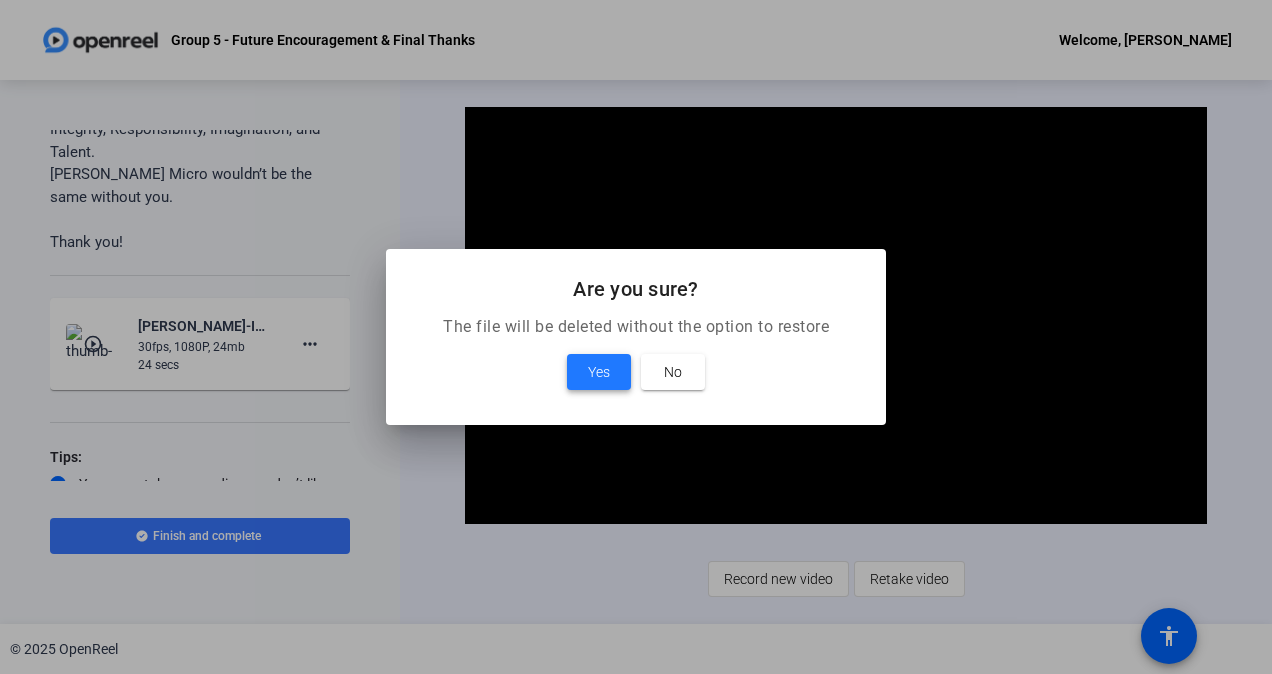 click on "Yes" at bounding box center [599, 372] 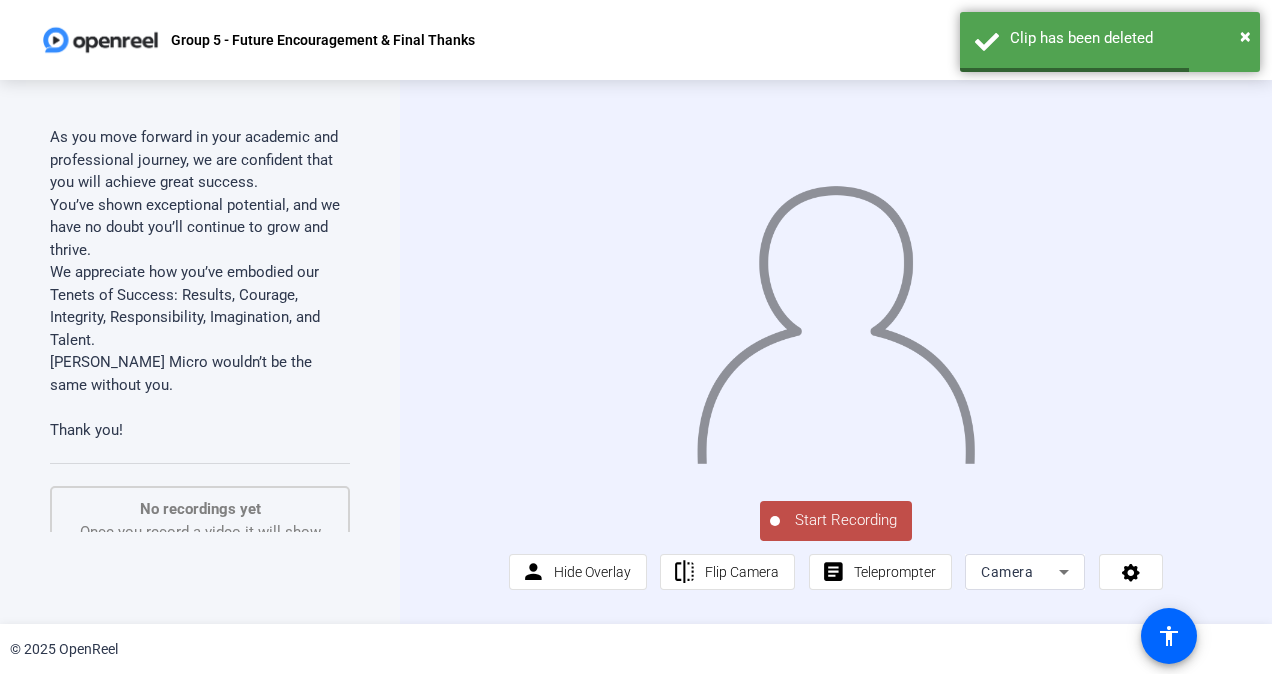 scroll, scrollTop: 0, scrollLeft: 0, axis: both 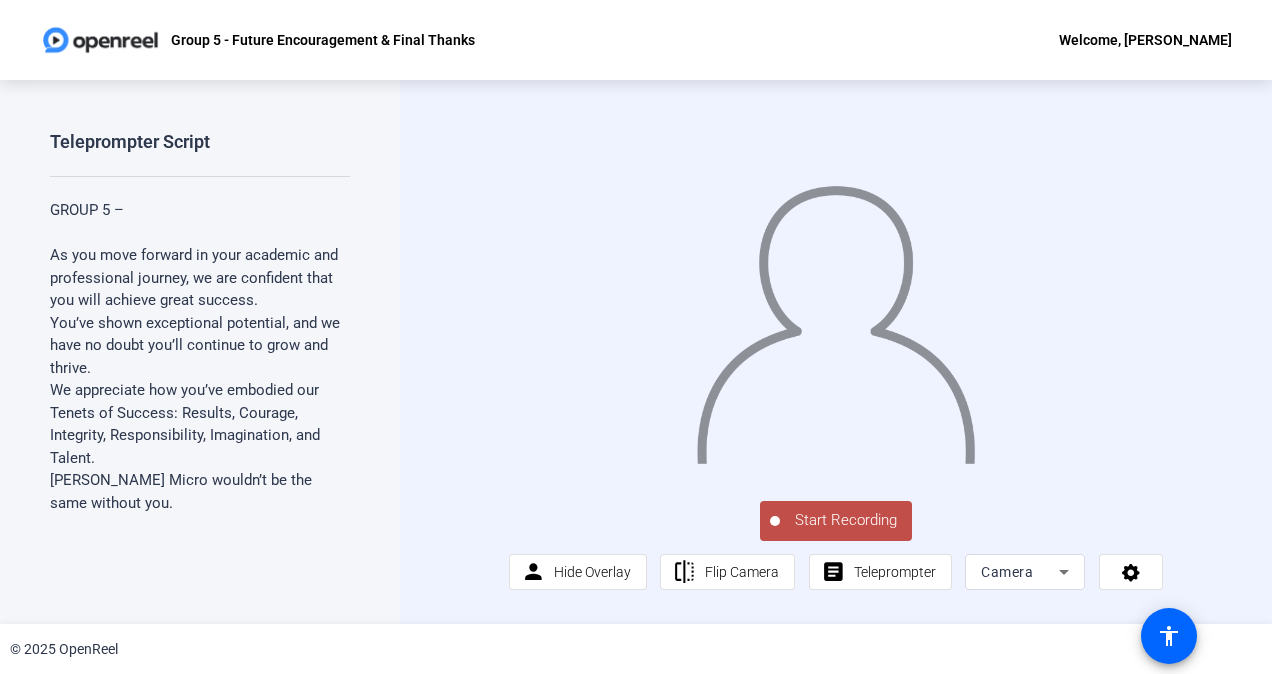 click on "Start Recording" 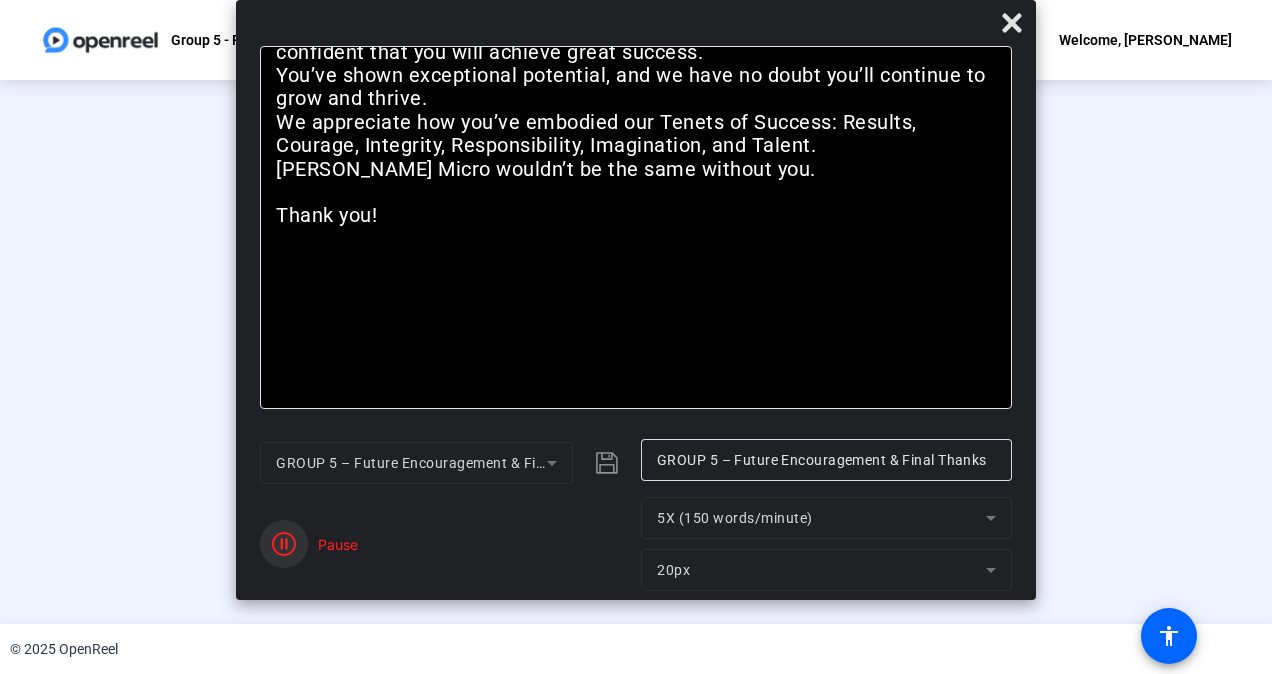 click 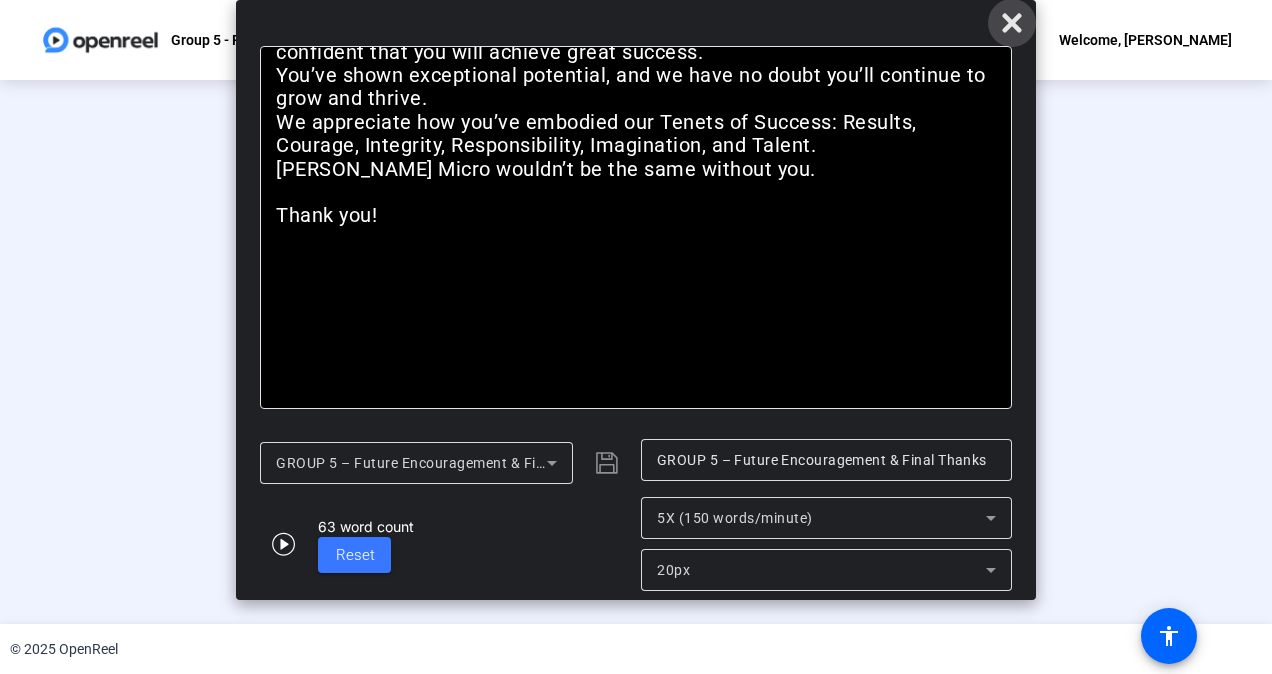 click 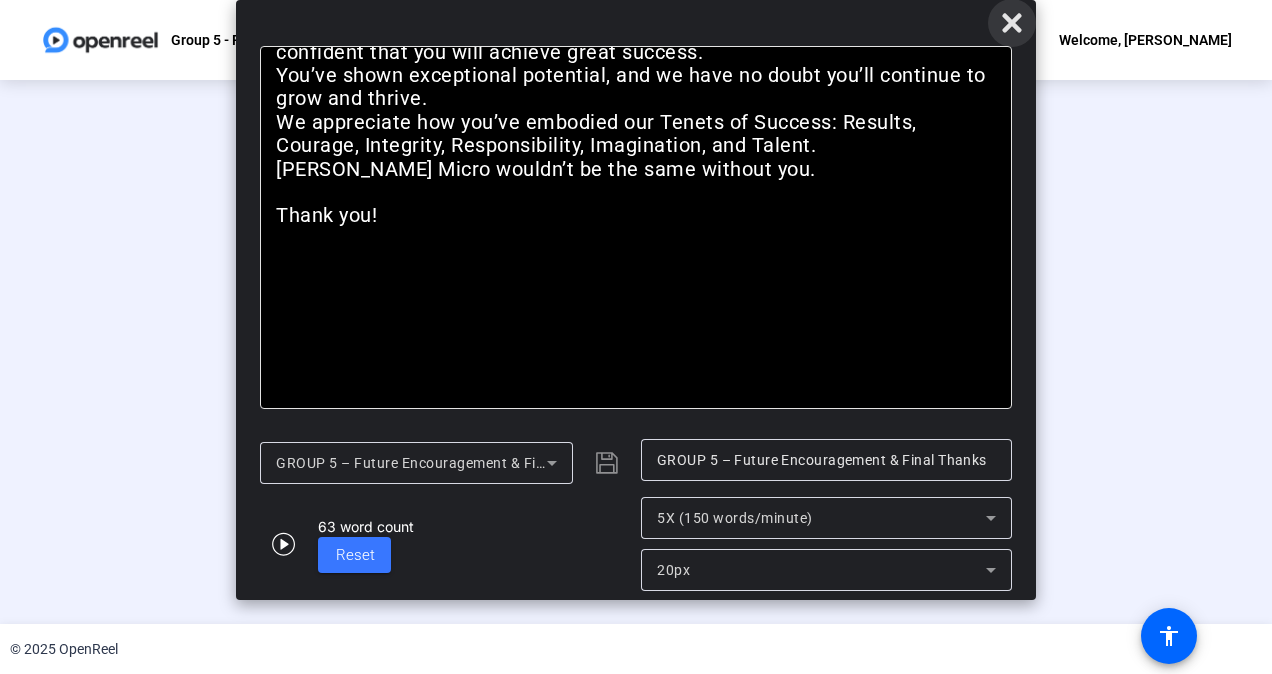 scroll, scrollTop: 34, scrollLeft: 0, axis: vertical 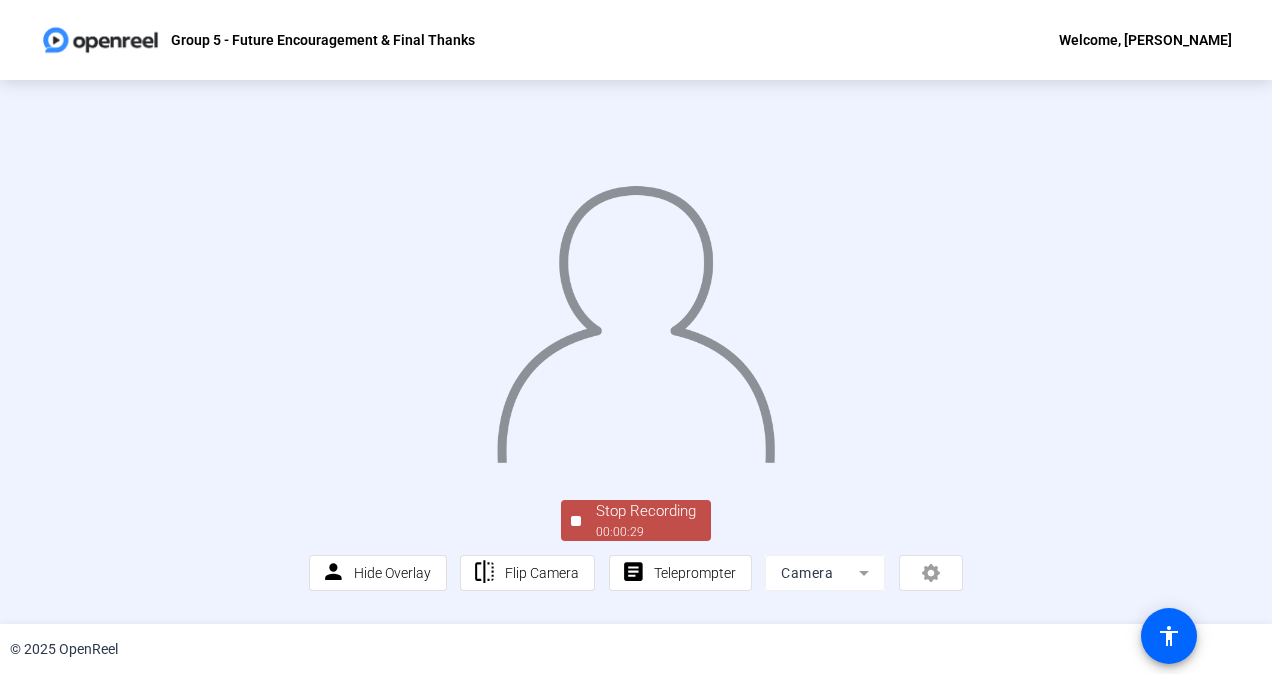 drag, startPoint x: 676, startPoint y: 603, endPoint x: 686, endPoint y: 602, distance: 10.049875 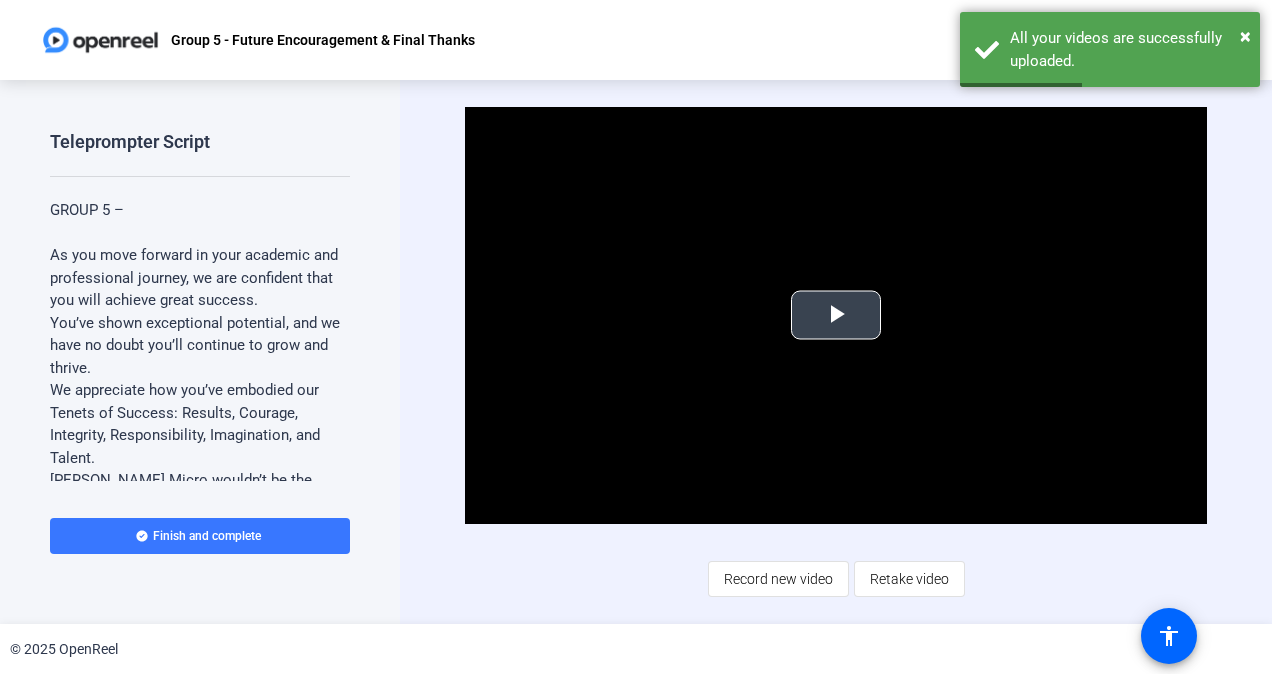 click at bounding box center [836, 315] 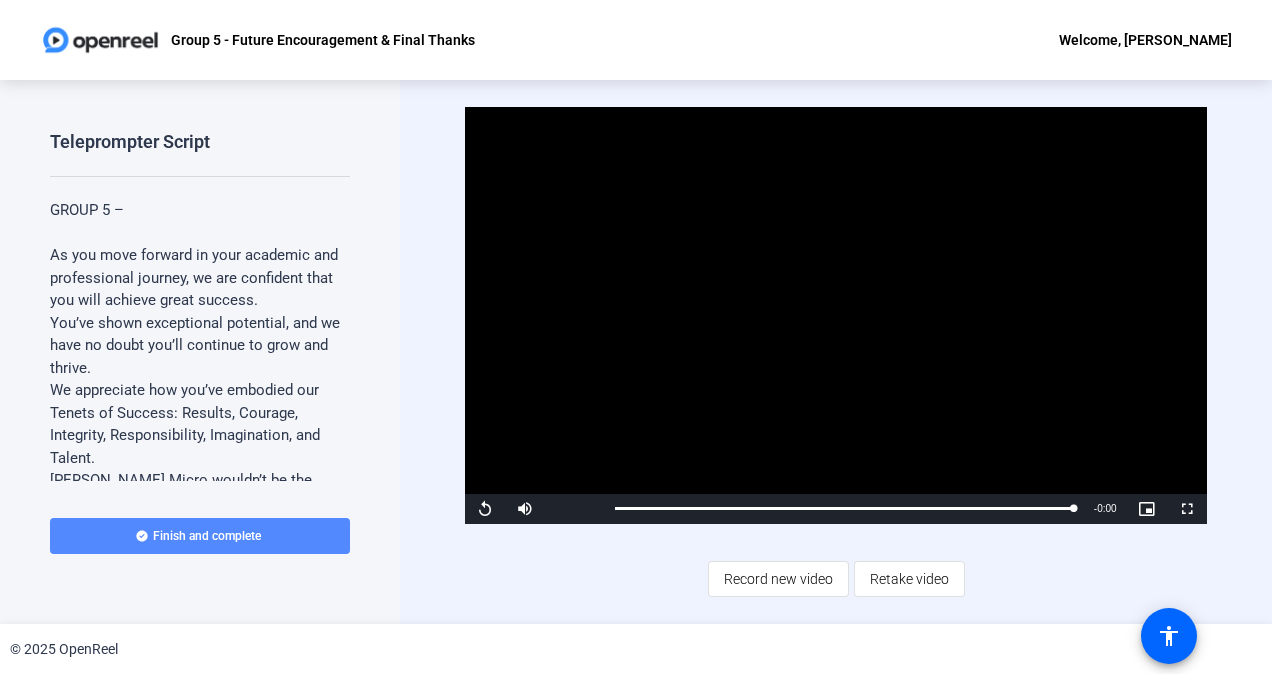 click on "Finish and complete" 